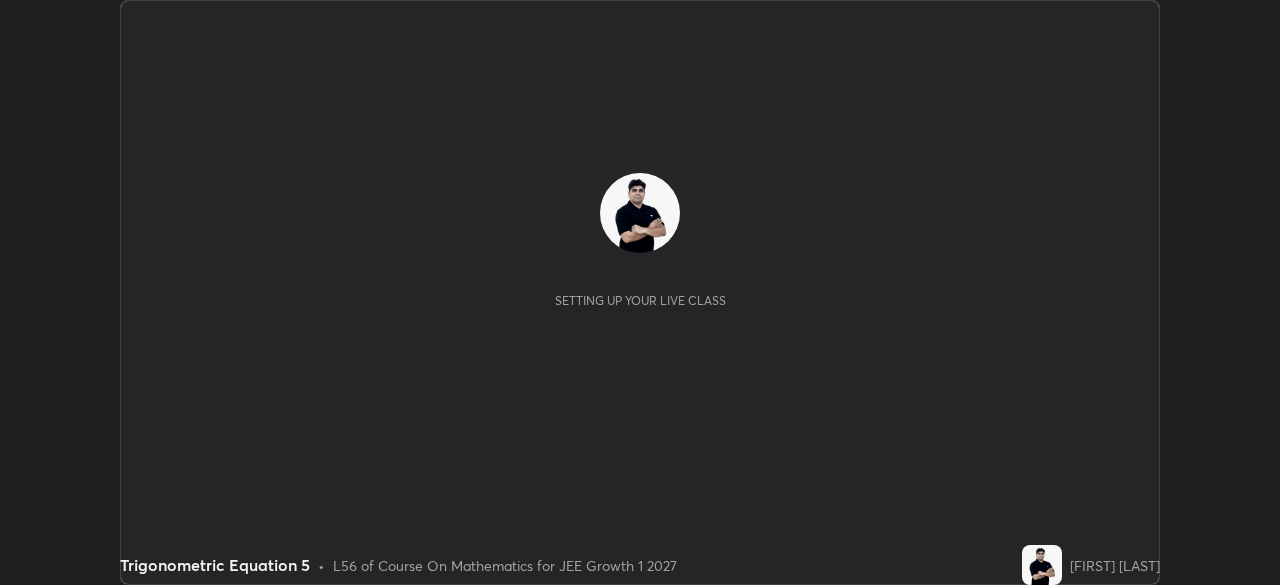 scroll, scrollTop: 0, scrollLeft: 0, axis: both 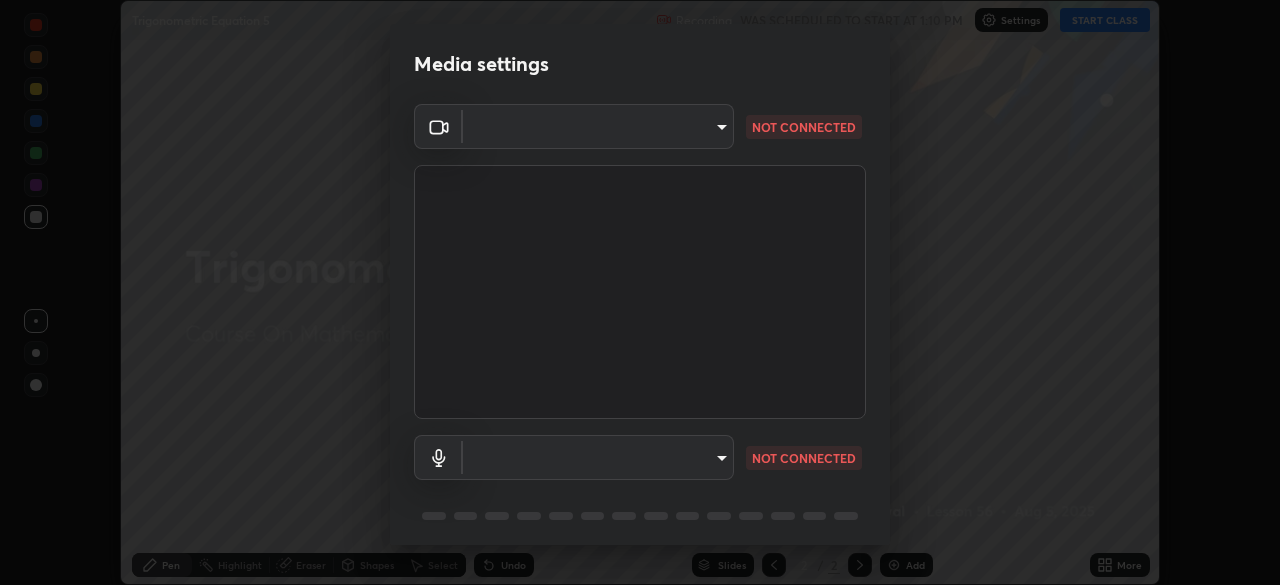 type on "85224a5ddb1d7c473c8089fb73f01f25a8fb598abb9b0335bd4e39e439134962" 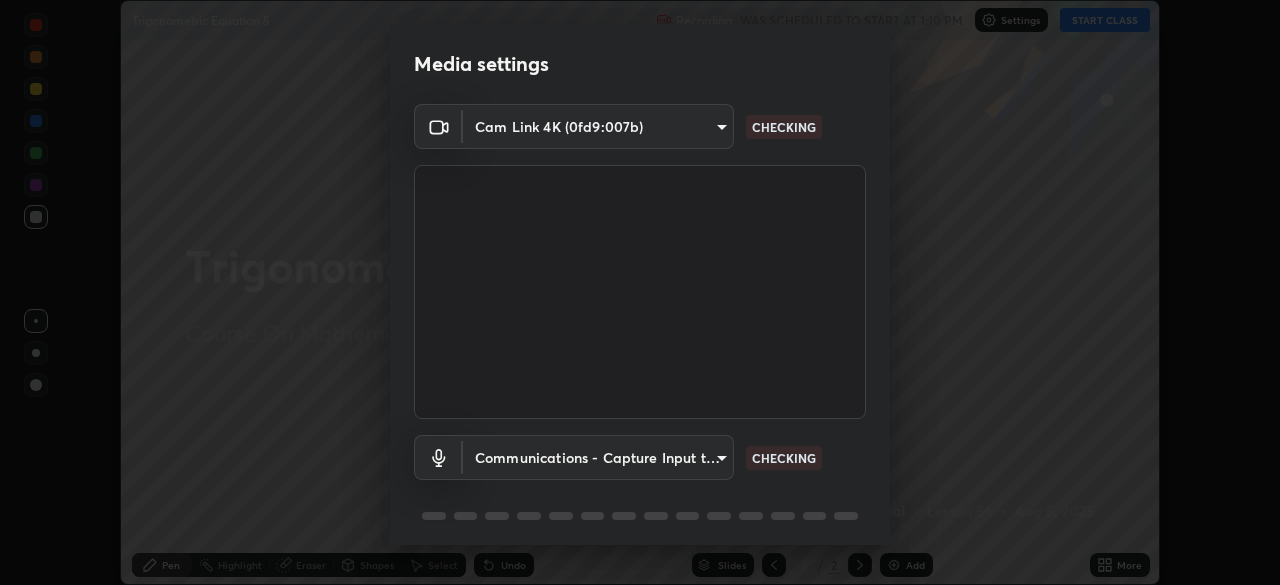 click on "Erase all Trigonometric Equation 5 Recording WAS SCHEDULED TO START AT  1:10 PM Settings START CLASS Setting up your live class Trigonometric Equation 5 • L56 of Course On Mathematics for JEE Growth 1 2027 [FIRST] [LAST] Pen Highlight Eraser Shapes Select Undo Slides 2 / 2 Add More No doubts shared Encourage your learners to ask a doubt for better clarity Report an issue Reason for reporting Buffering Chat not working Audio - Video sync issue Educator video quality low ​ Attach an image Report Media settings Cam Link 4K (0fd9:007b) 85224a5ddb1d7c473c8089fb73f01f25a8fb598abb9b0335bd4e39e439134962 CHECKING Communications - Capture Input terminal (Digital Array MIC) communications CHECKING 1 / 5 Next" at bounding box center [640, 292] 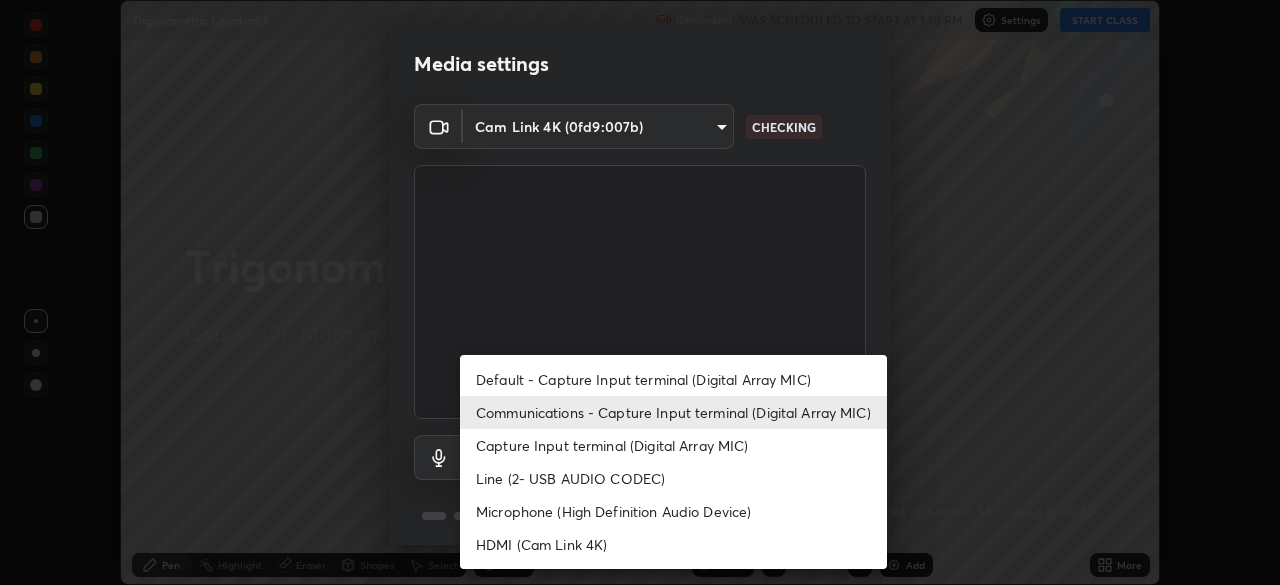 click on "Default - Capture Input terminal (Digital Array MIC)" at bounding box center [673, 379] 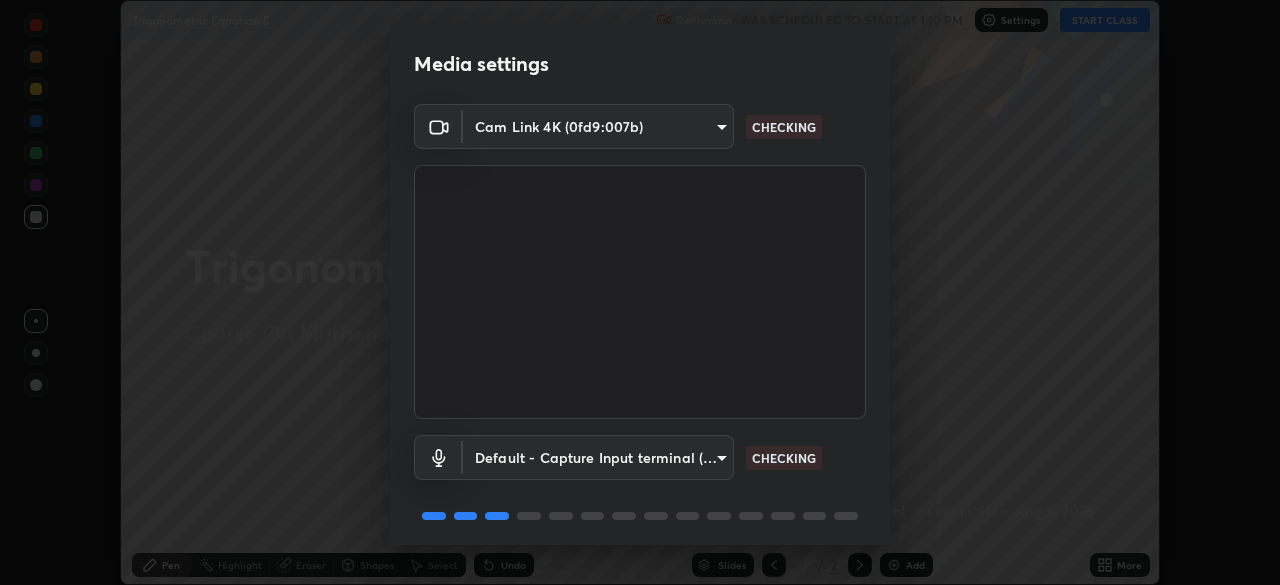 click on "Erase all Trigonometric Equation 5 Recording WAS SCHEDULED TO START AT  1:10 PM Settings START CLASS Setting up your live class Trigonometric Equation 5 • L56 of Course On Mathematics for JEE Growth 1 2027 [FIRST] [LAST] Pen Highlight Eraser Shapes Select Undo Slides 2 / 2 Add More No doubts shared Encourage your learners to ask a doubt for better clarity Report an issue Reason for reporting Buffering Chat not working Audio - Video sync issue Educator video quality low ​ Attach an image Report Media settings Cam Link 4K (0fd9:007b) 85224a5ddb1d7c473c8089fb73f01f25a8fb598abb9b0335bd4e39e439134962 CHECKING Default - Capture Input terminal (Digital Array MIC) default CHECKING 1 / 5 Next" at bounding box center (640, 292) 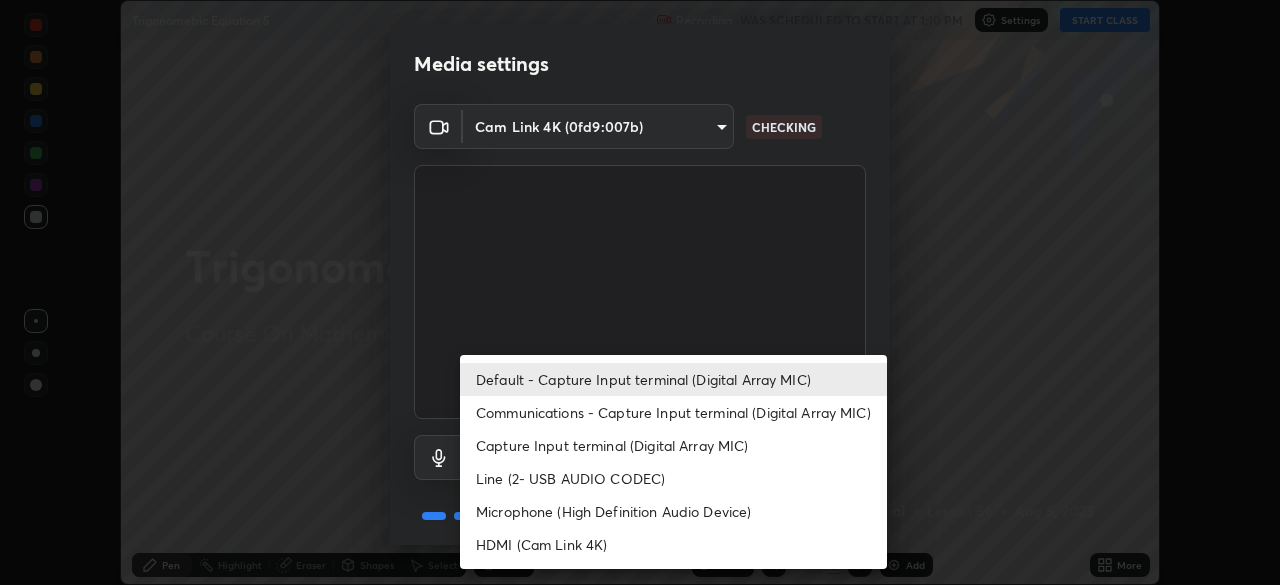 click on "Communications - Capture Input terminal (Digital Array MIC)" at bounding box center (673, 412) 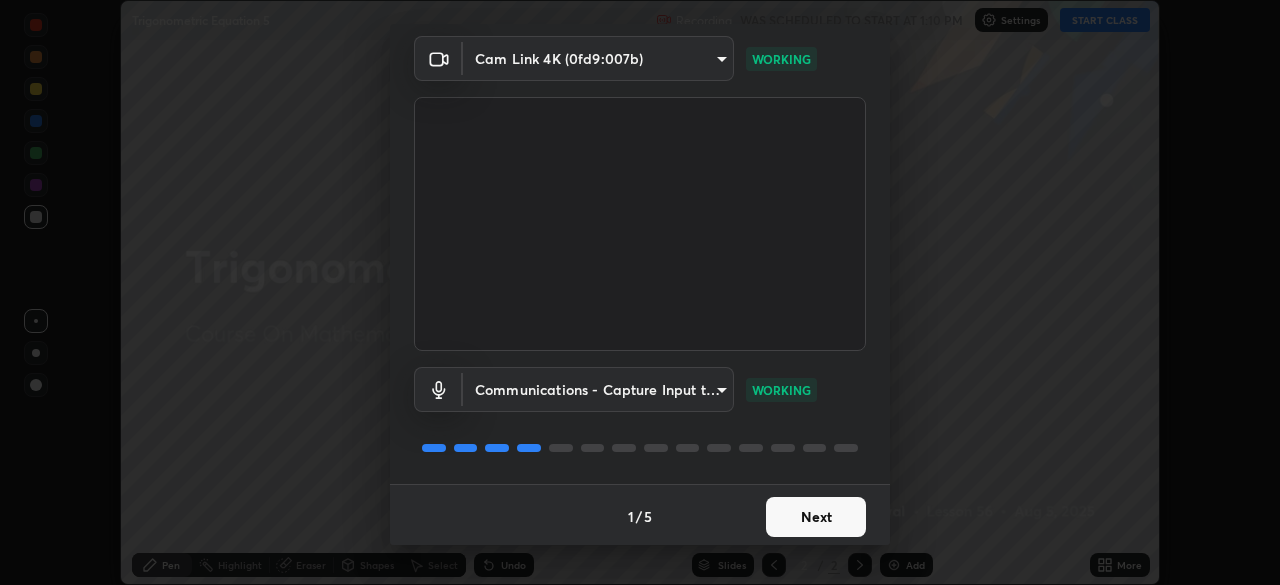 scroll, scrollTop: 71, scrollLeft: 0, axis: vertical 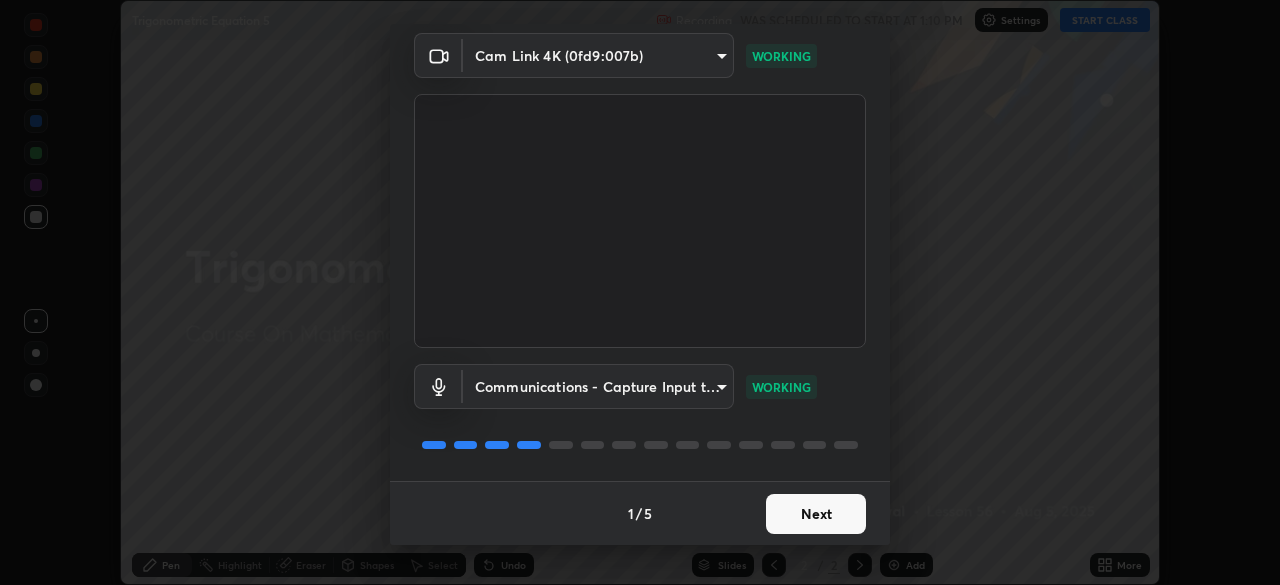 click on "Next" at bounding box center (816, 514) 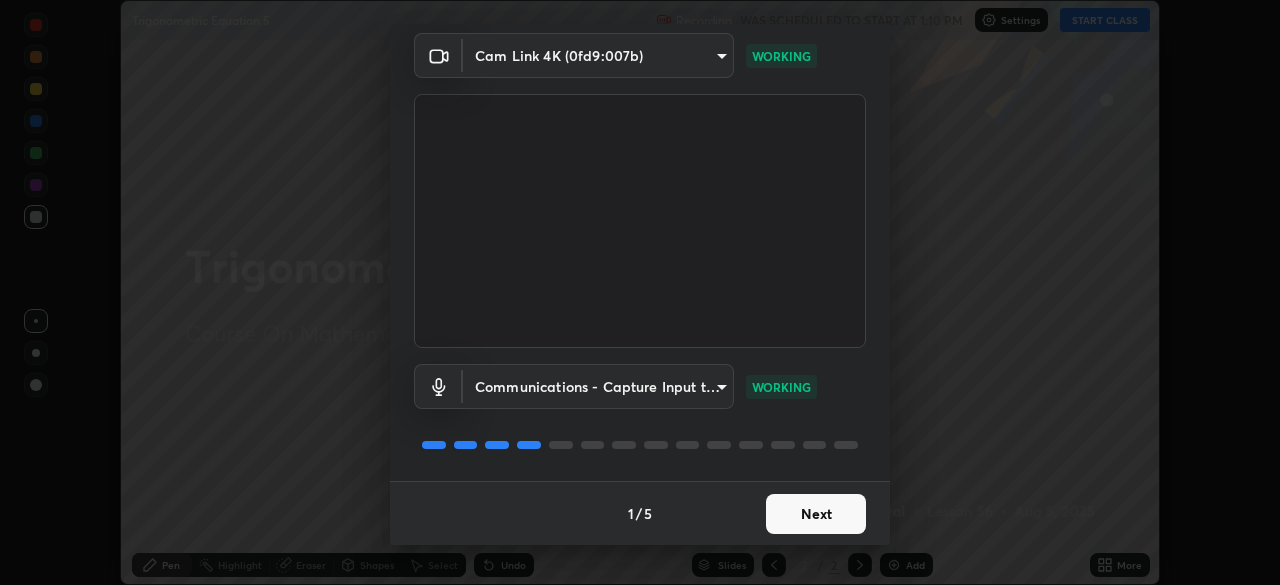 scroll, scrollTop: 0, scrollLeft: 0, axis: both 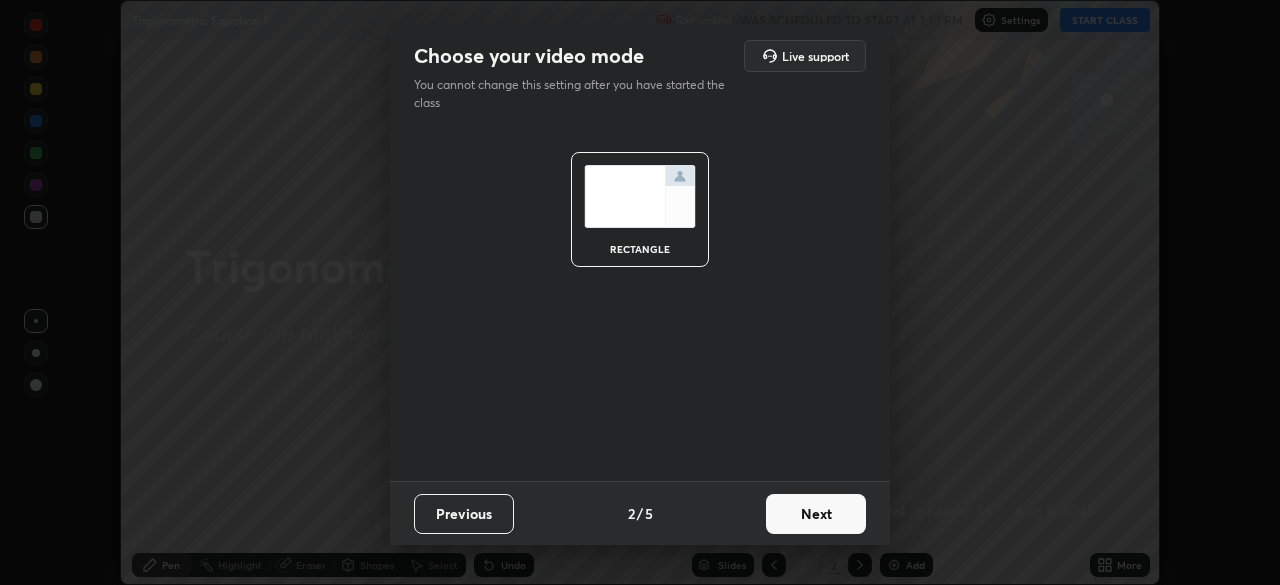 click on "Next" at bounding box center [816, 514] 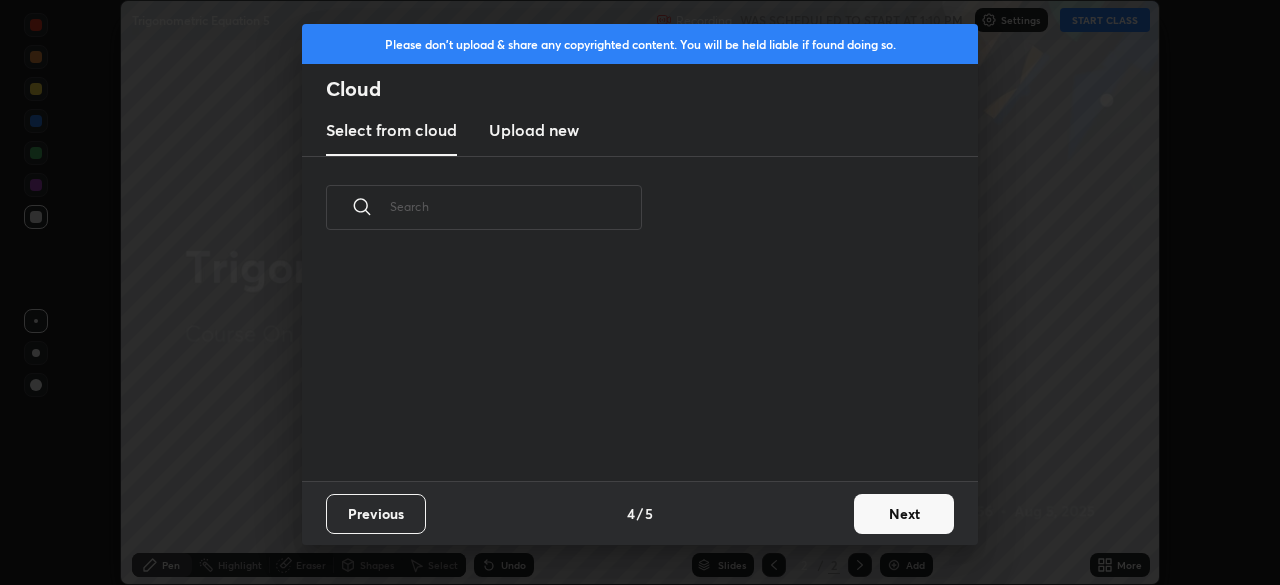click on "Next" at bounding box center (904, 514) 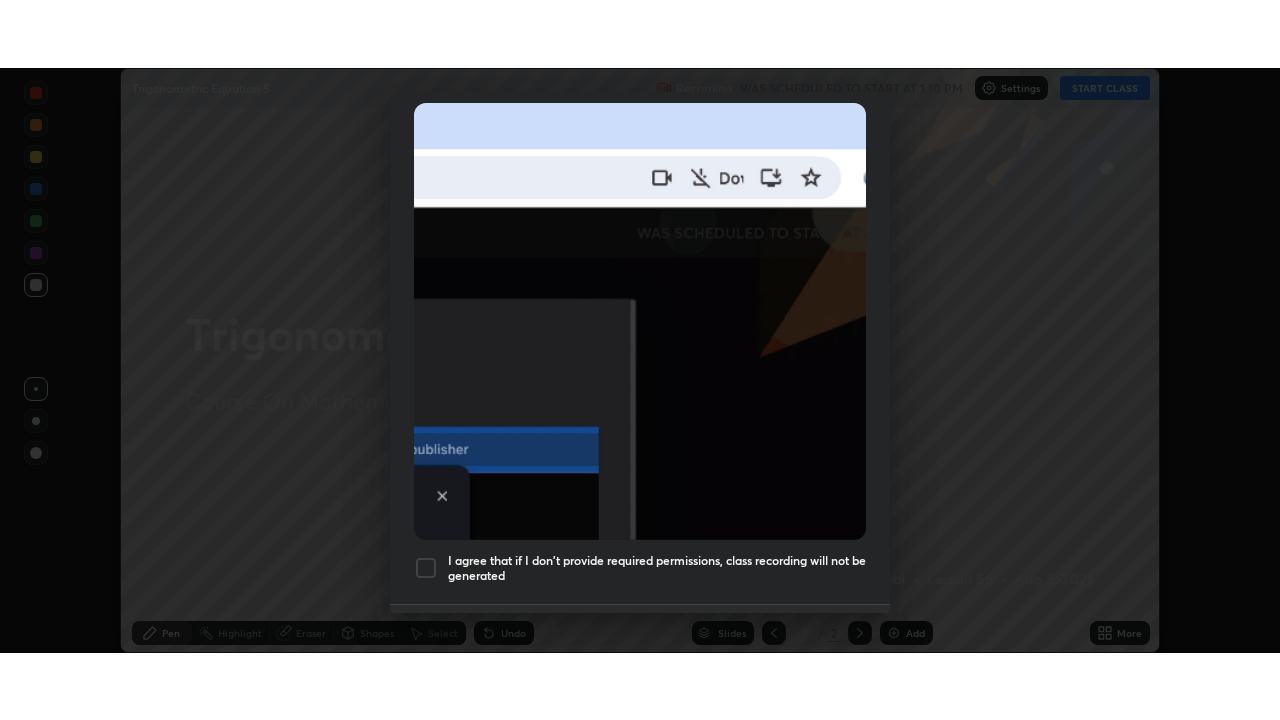 scroll, scrollTop: 479, scrollLeft: 0, axis: vertical 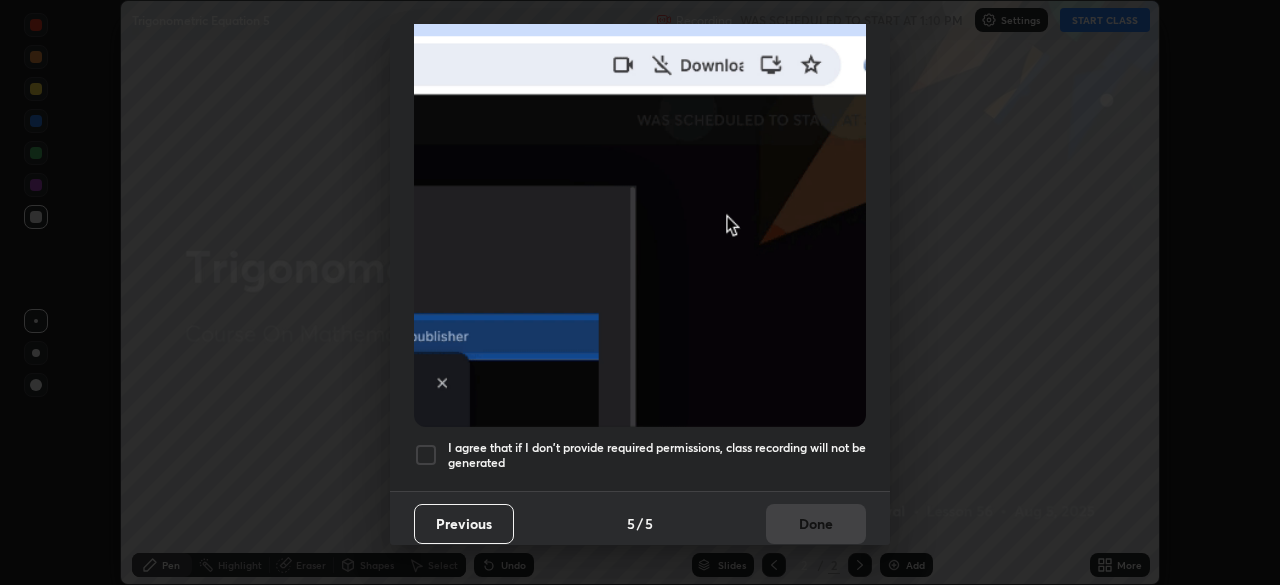 click at bounding box center (426, 455) 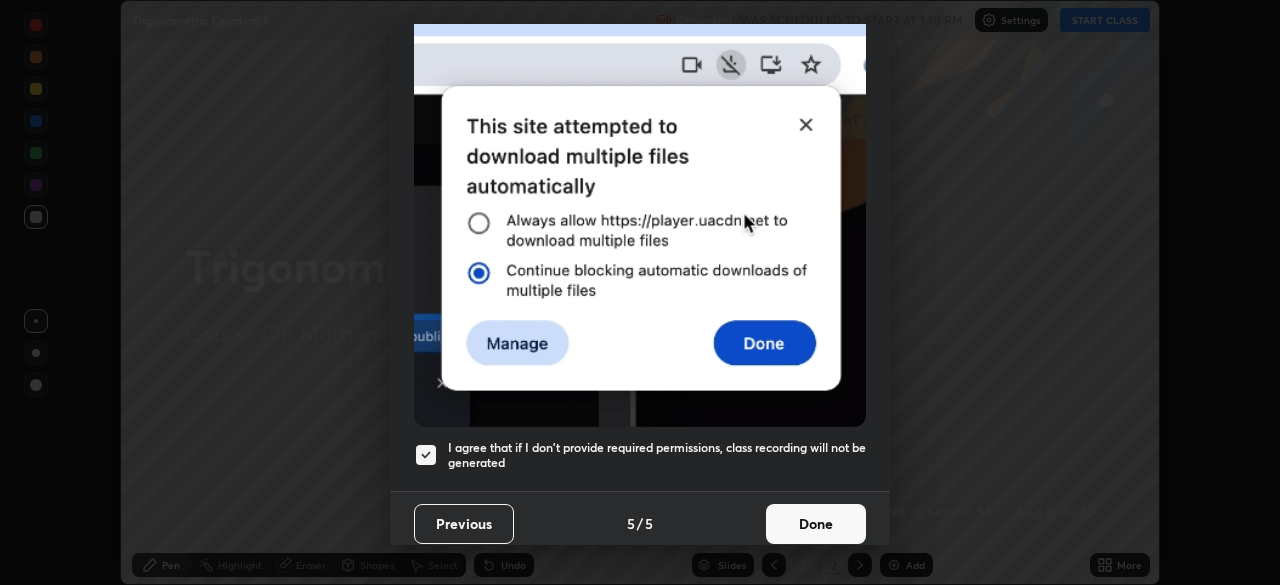 click on "Done" at bounding box center (816, 524) 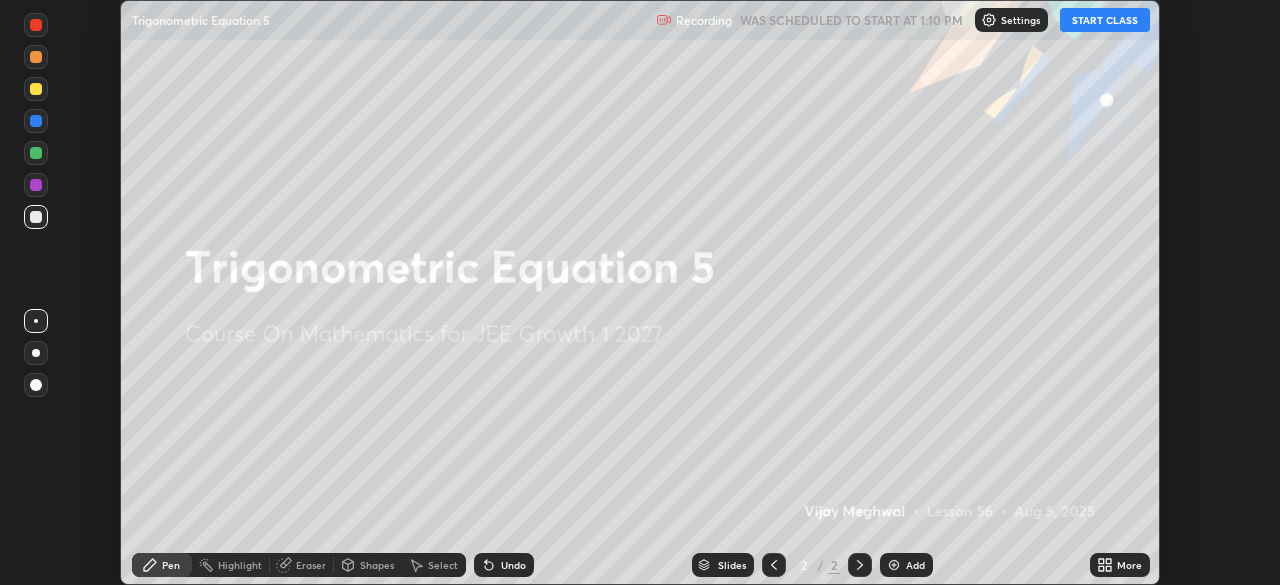 click on "START CLASS" at bounding box center [1105, 20] 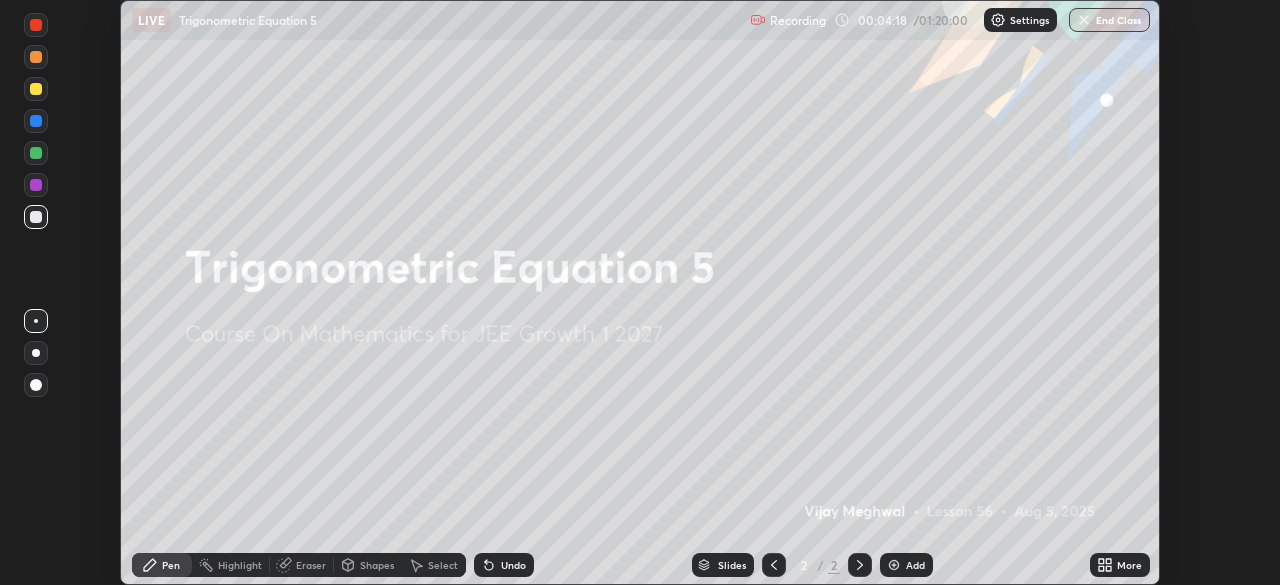 click 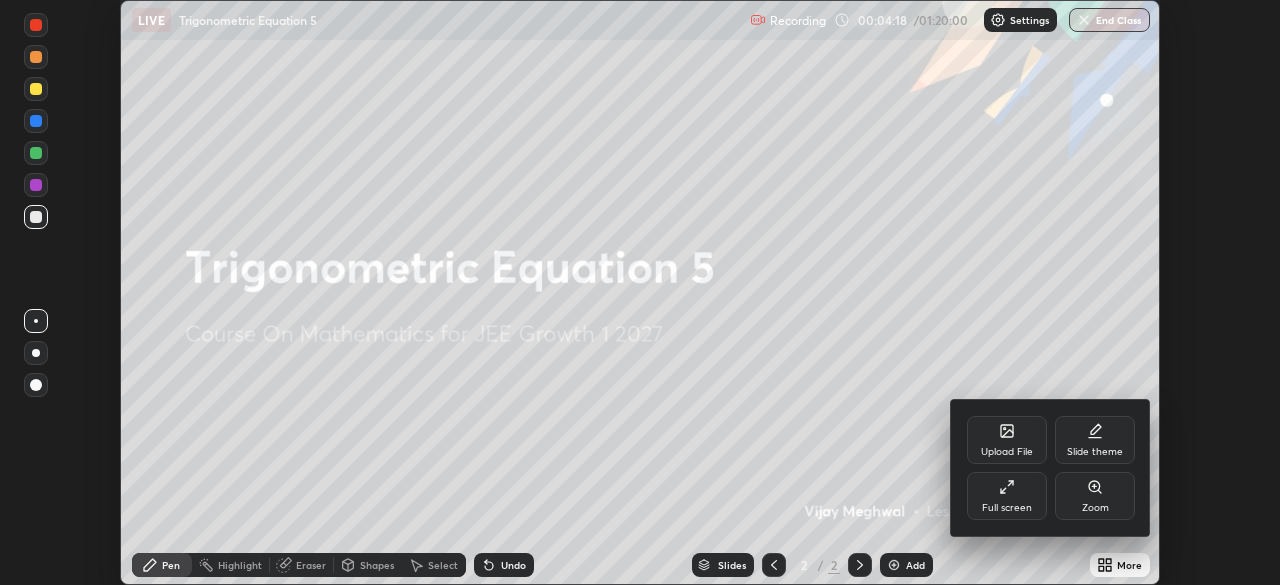 click on "Full screen" at bounding box center [1007, 496] 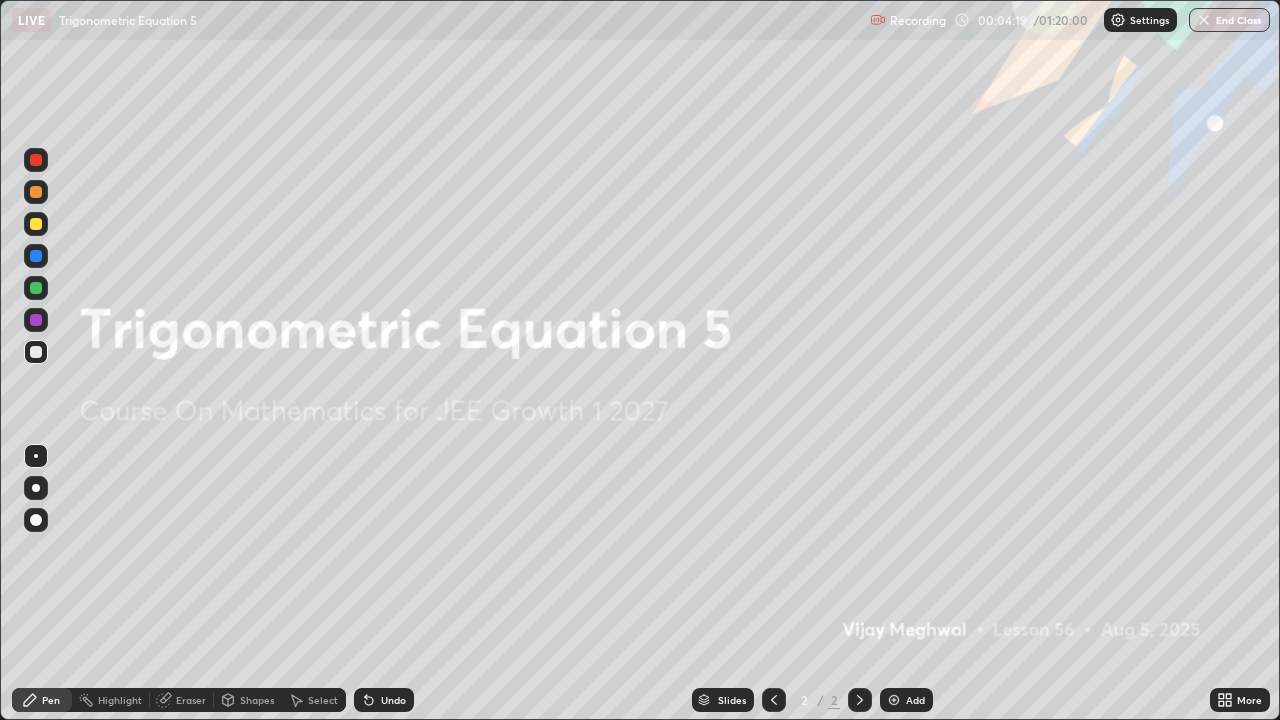 scroll, scrollTop: 99280, scrollLeft: 98720, axis: both 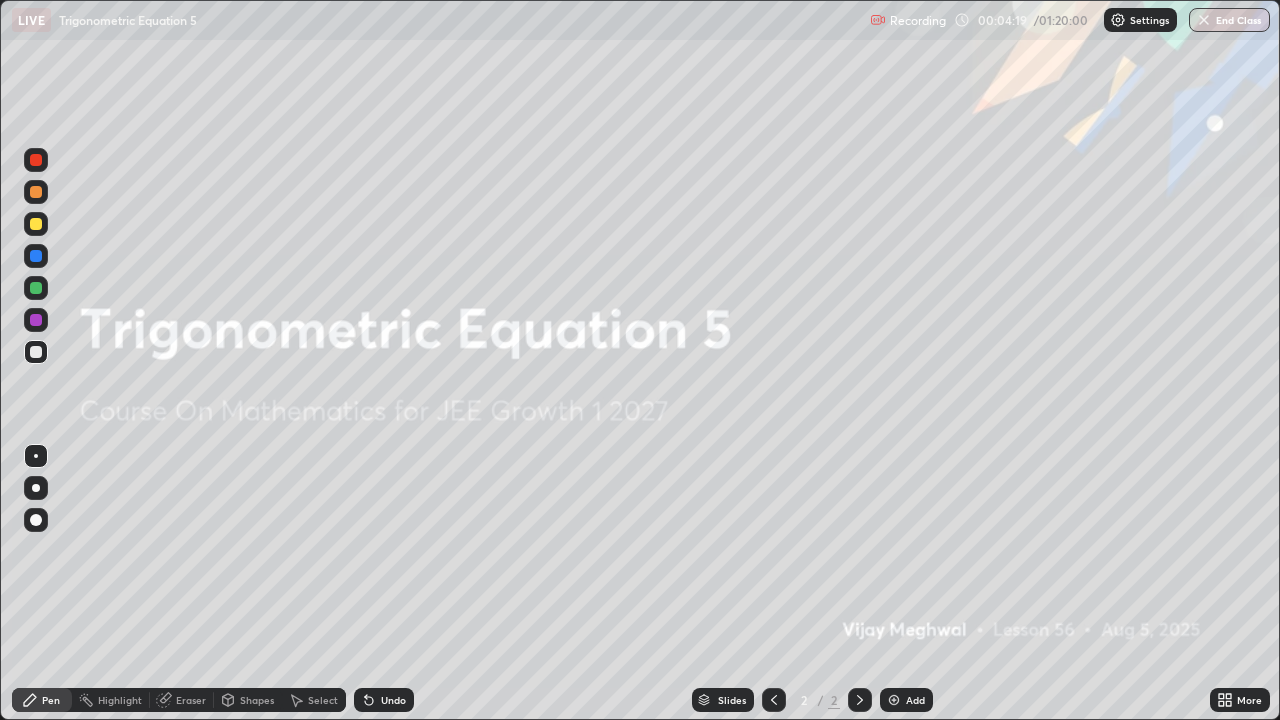 click on "Add" at bounding box center [915, 700] 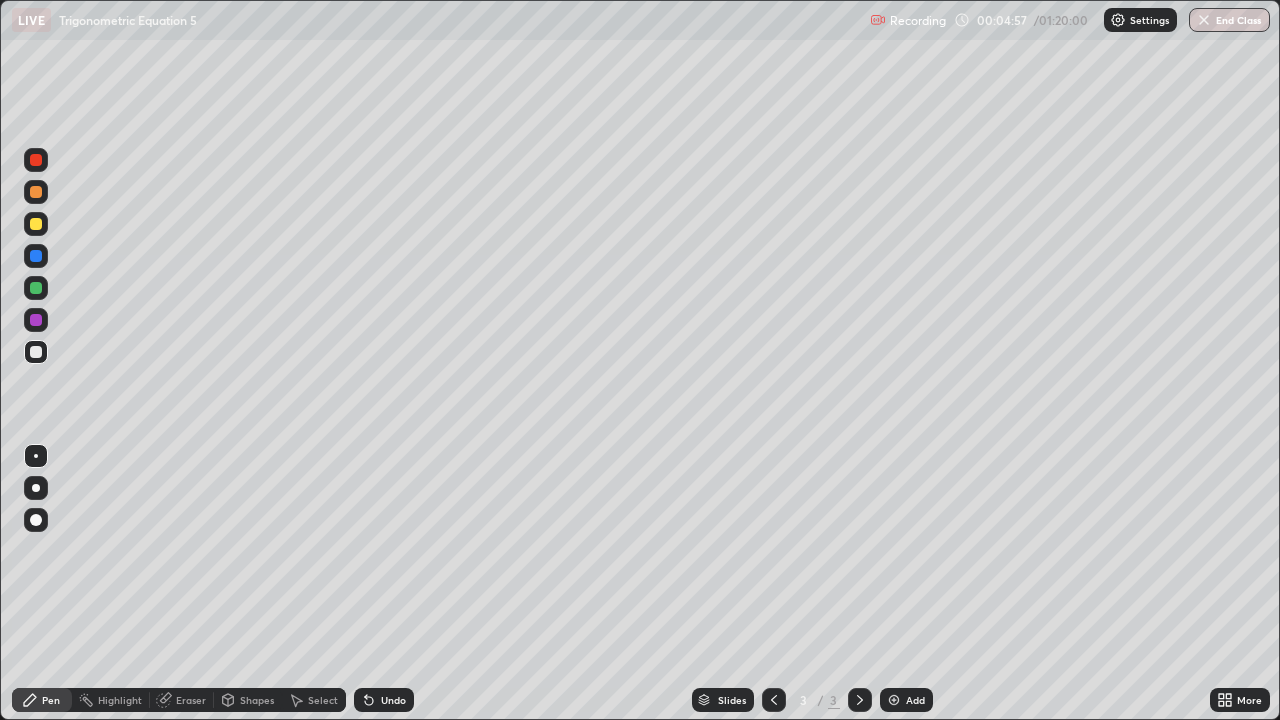 click at bounding box center (36, 224) 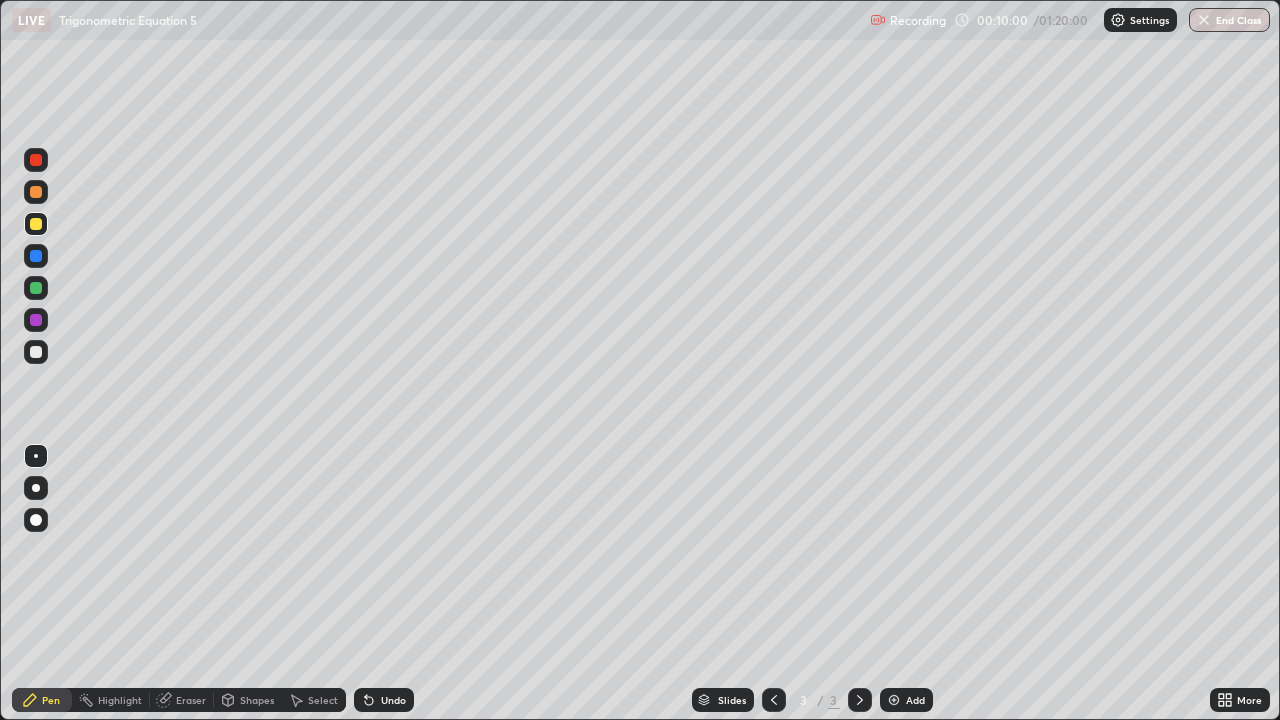 click at bounding box center (36, 288) 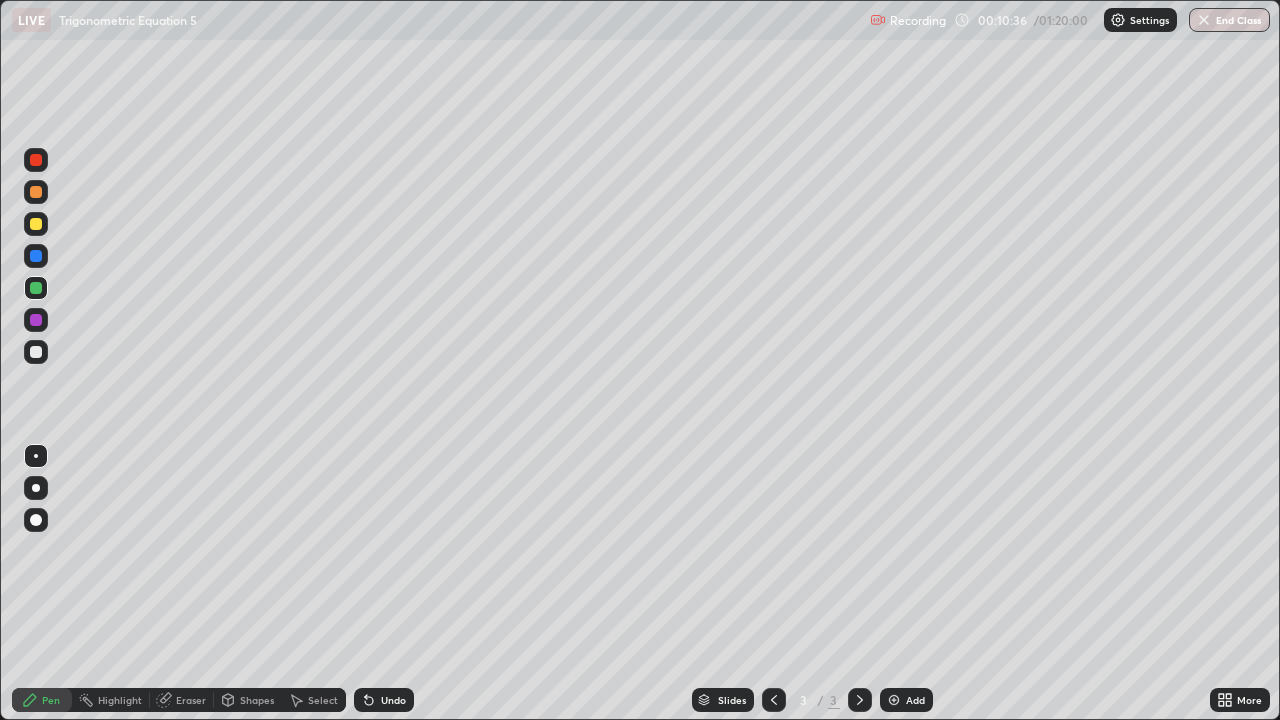 click at bounding box center [36, 352] 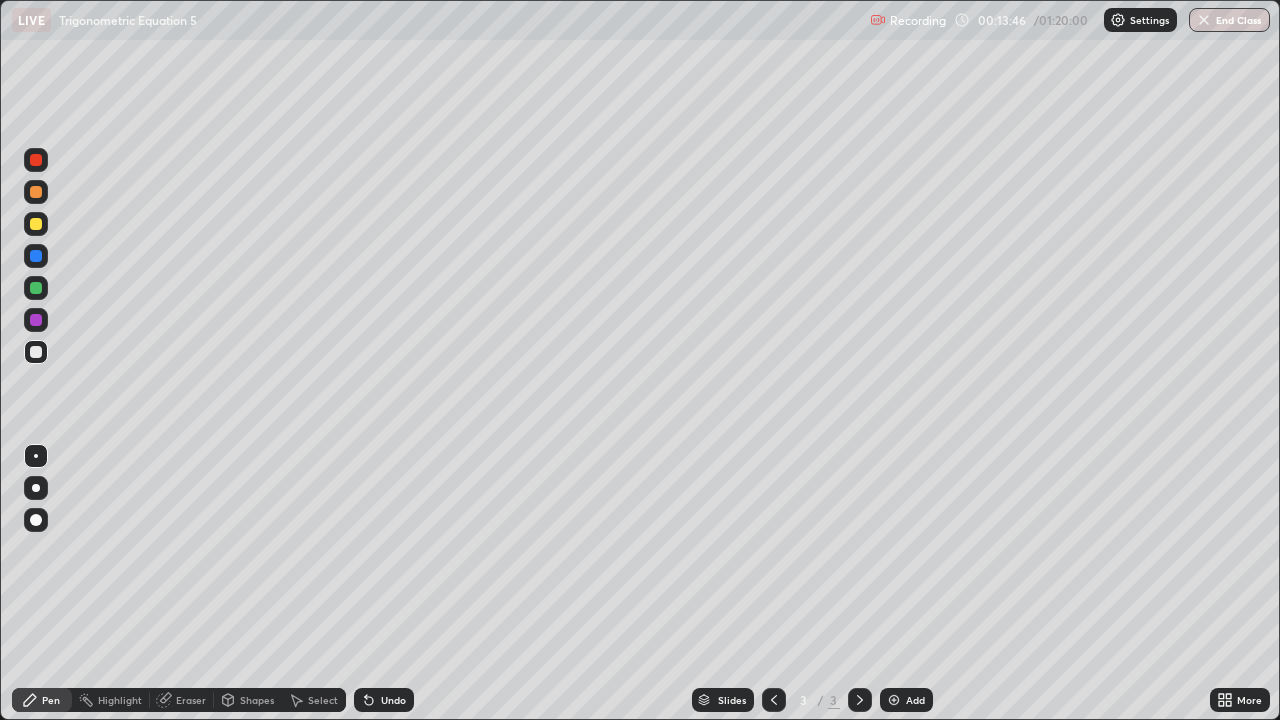 click at bounding box center [36, 224] 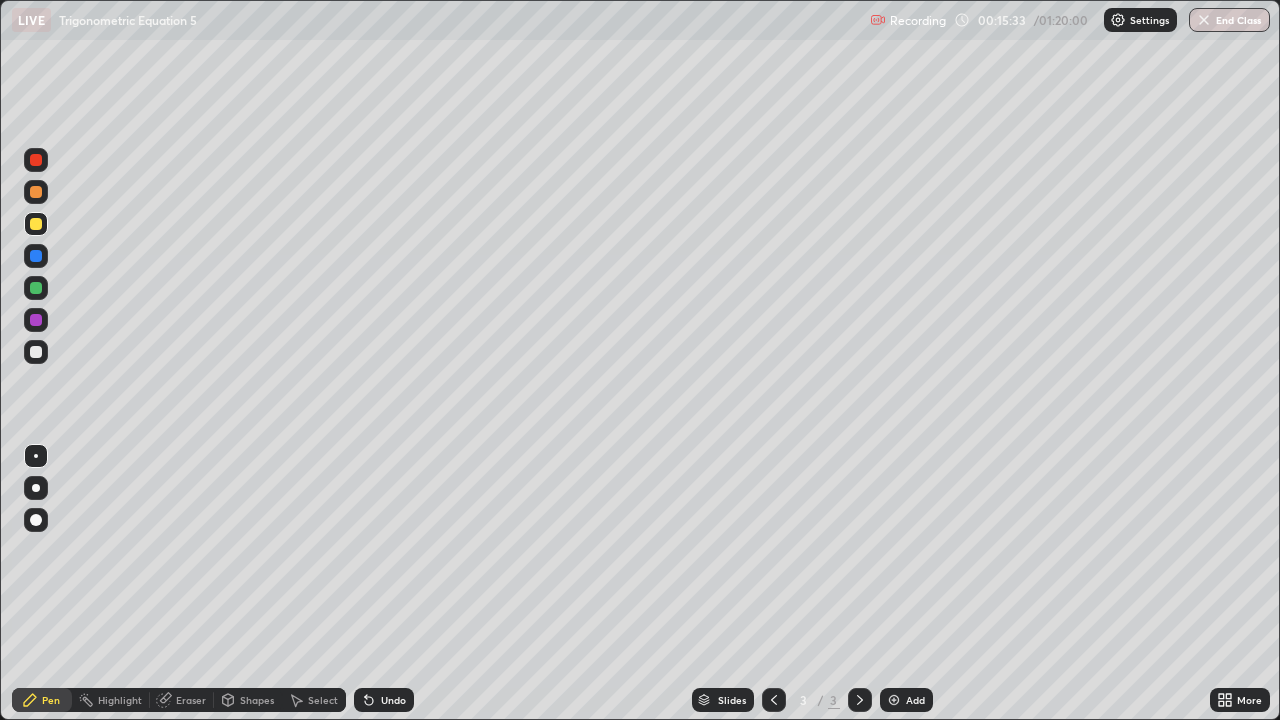 click on "Add" at bounding box center (915, 700) 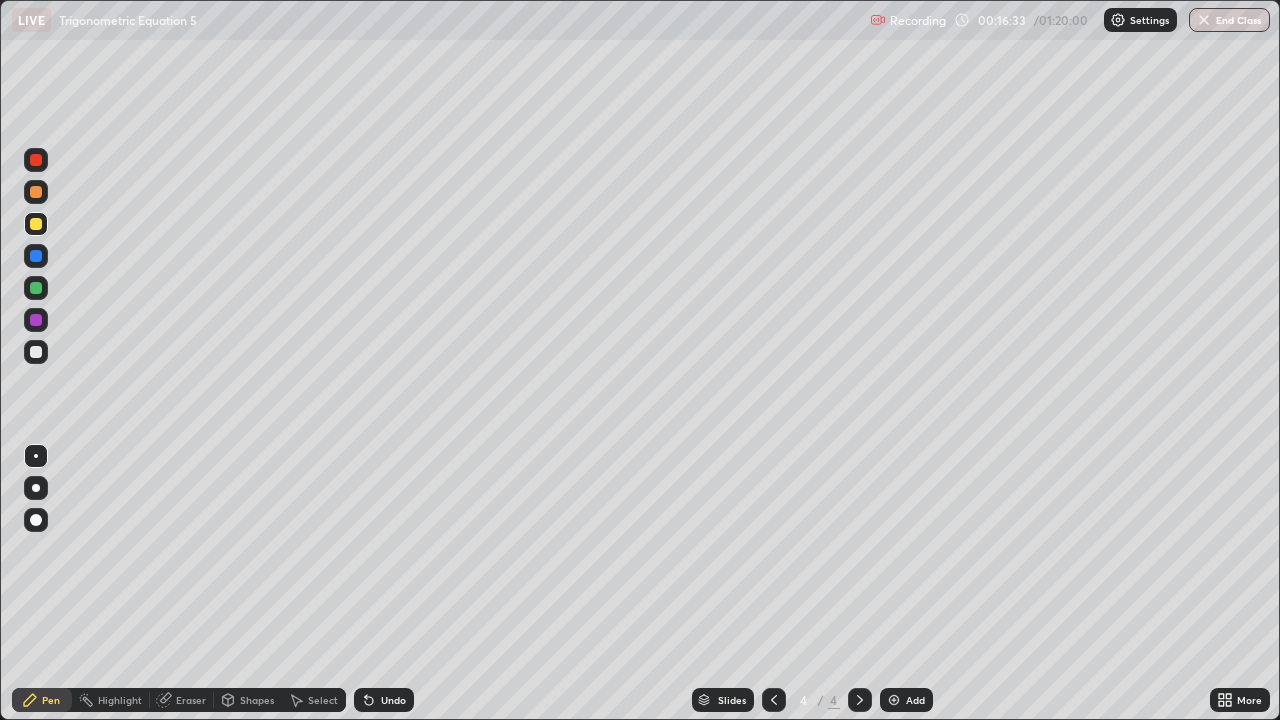 click at bounding box center [36, 352] 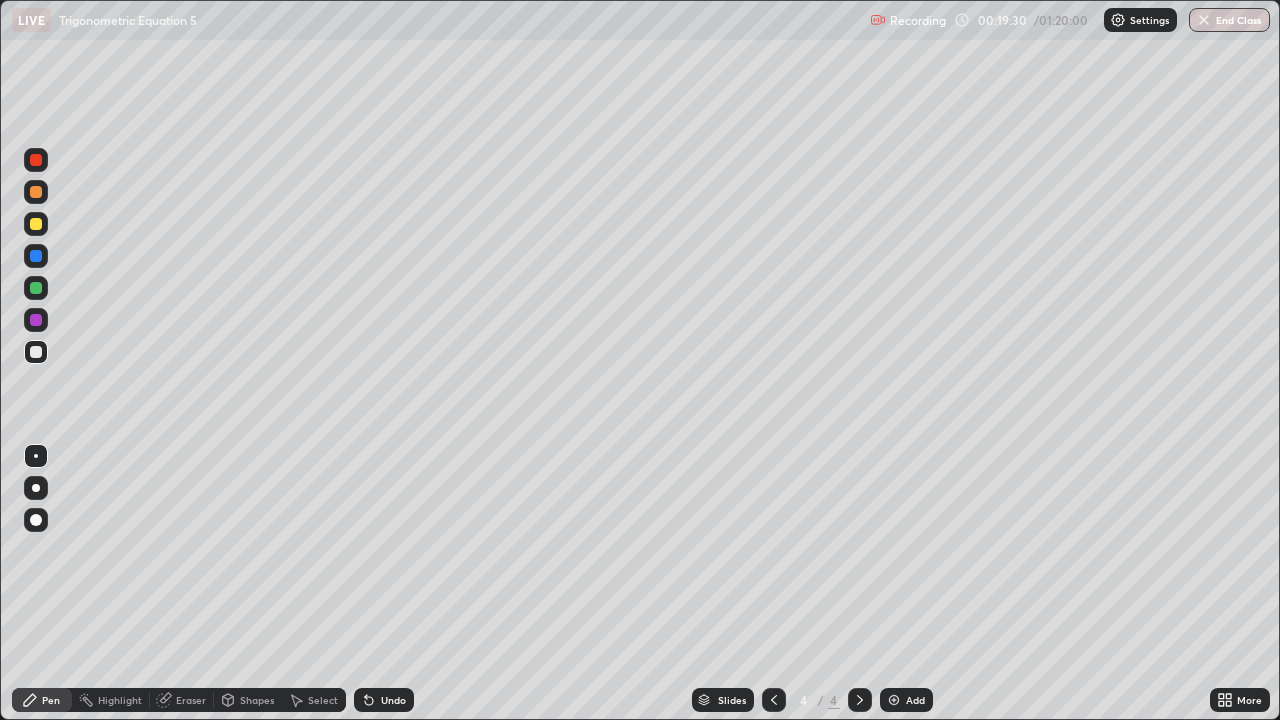 click 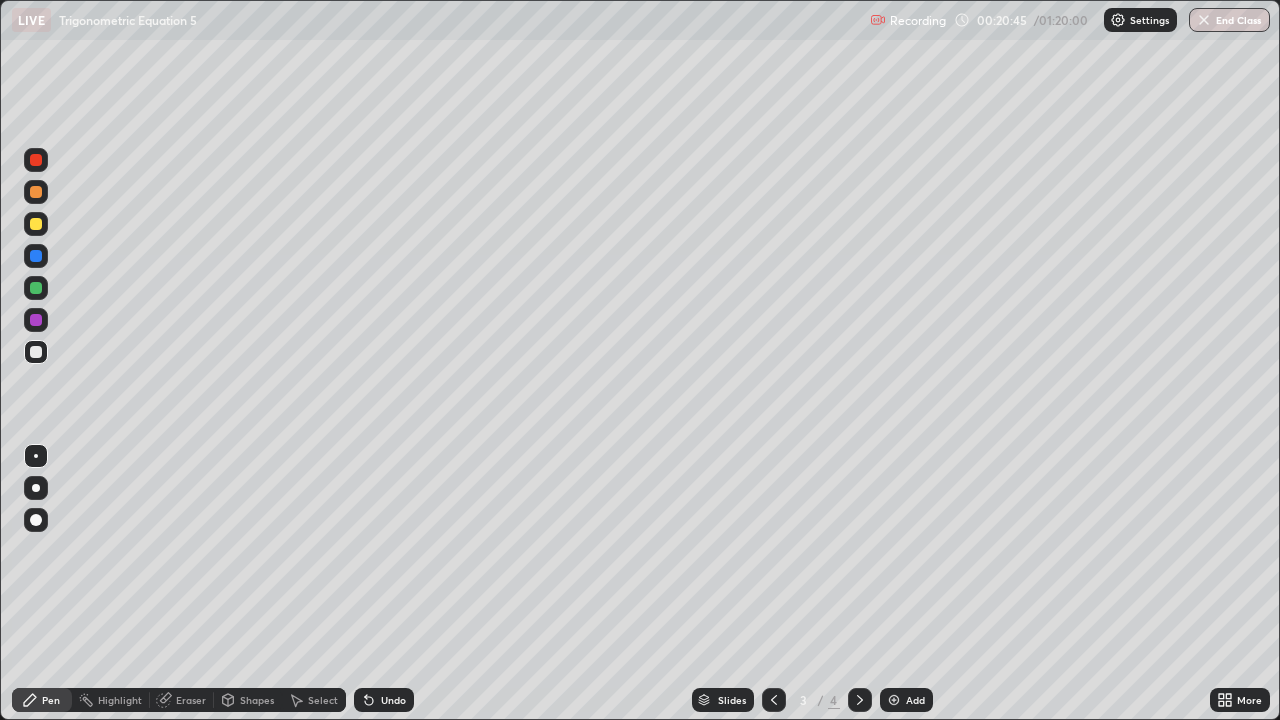 click 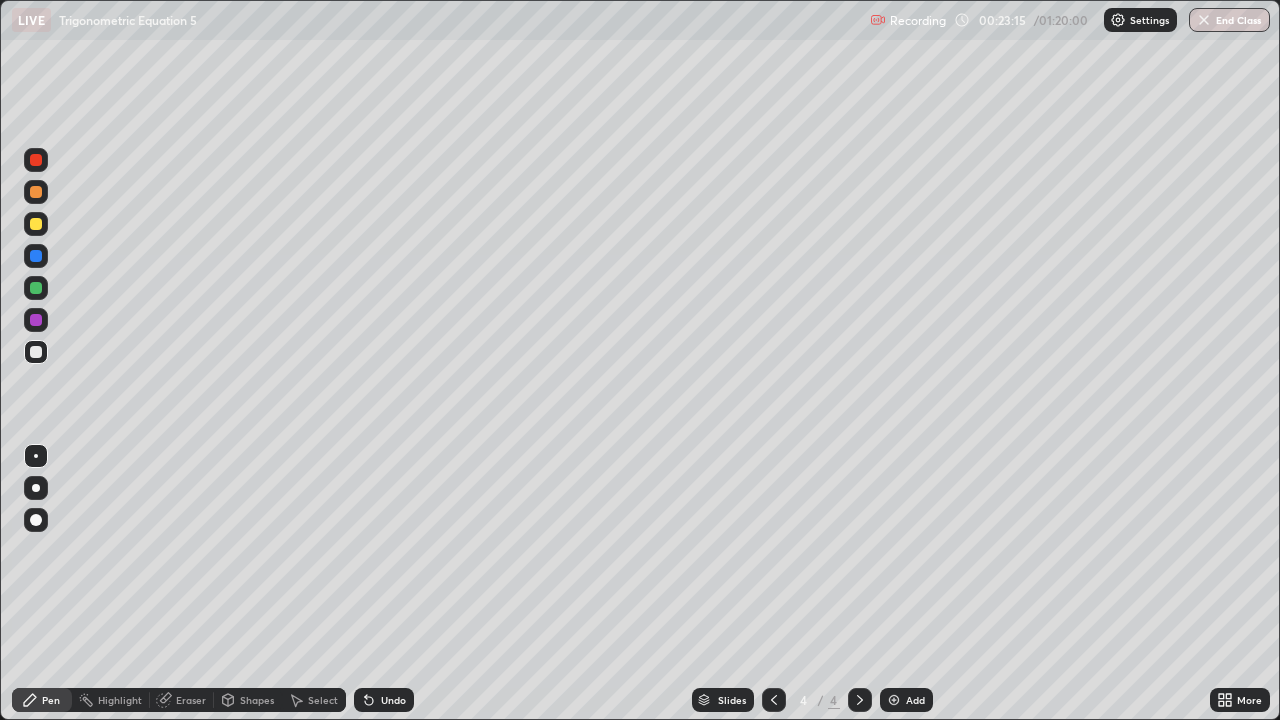 click on "Add" at bounding box center [906, 700] 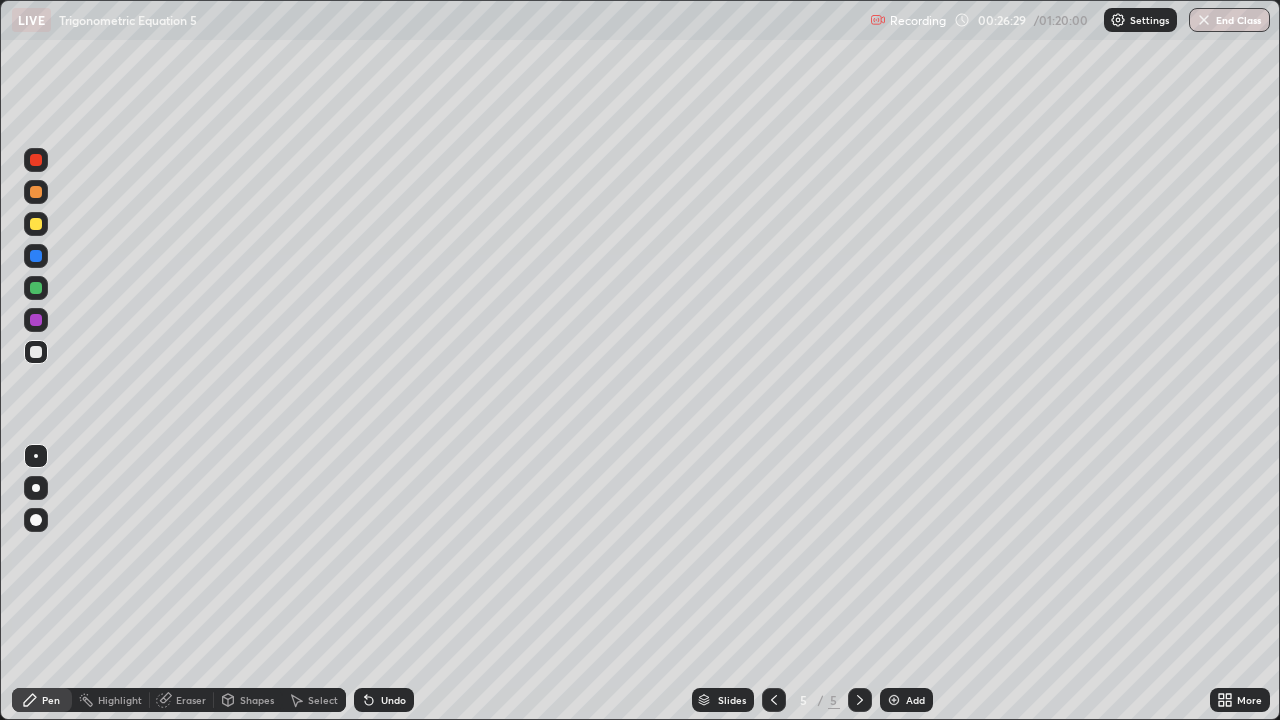click at bounding box center [36, 224] 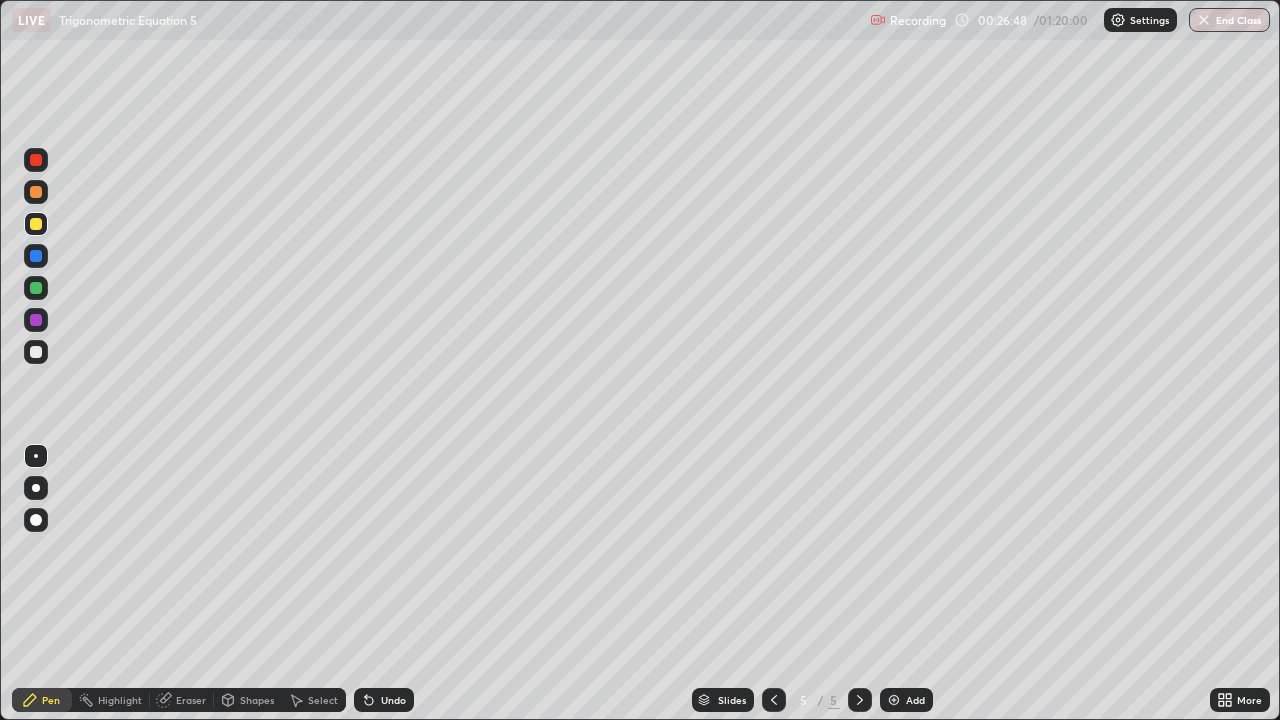 click on "Undo" at bounding box center (393, 700) 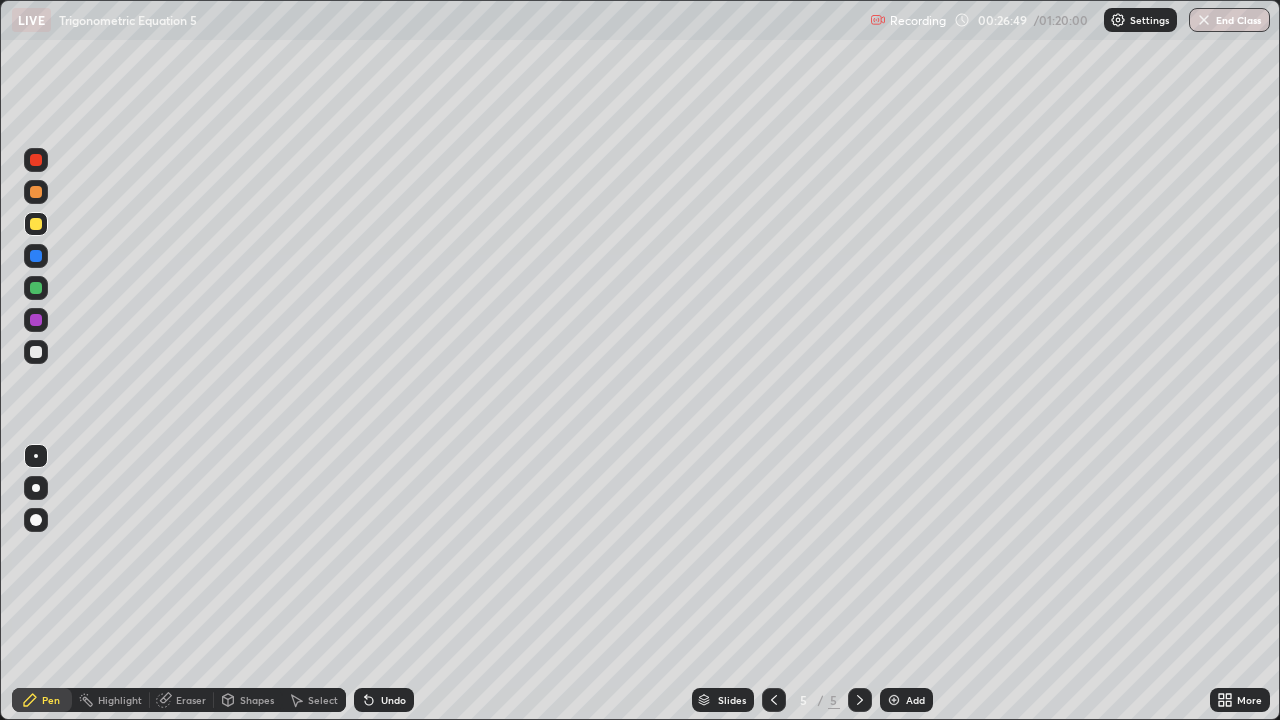 click on "Undo" at bounding box center (393, 700) 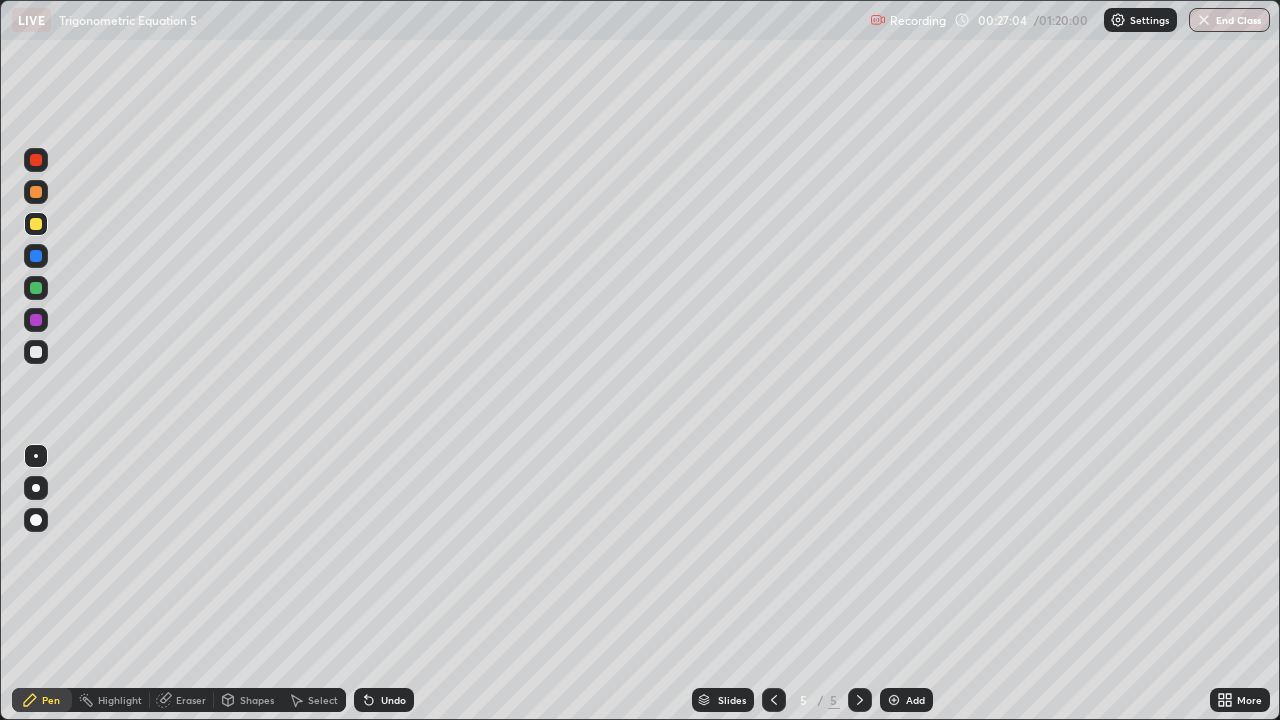 click at bounding box center (36, 192) 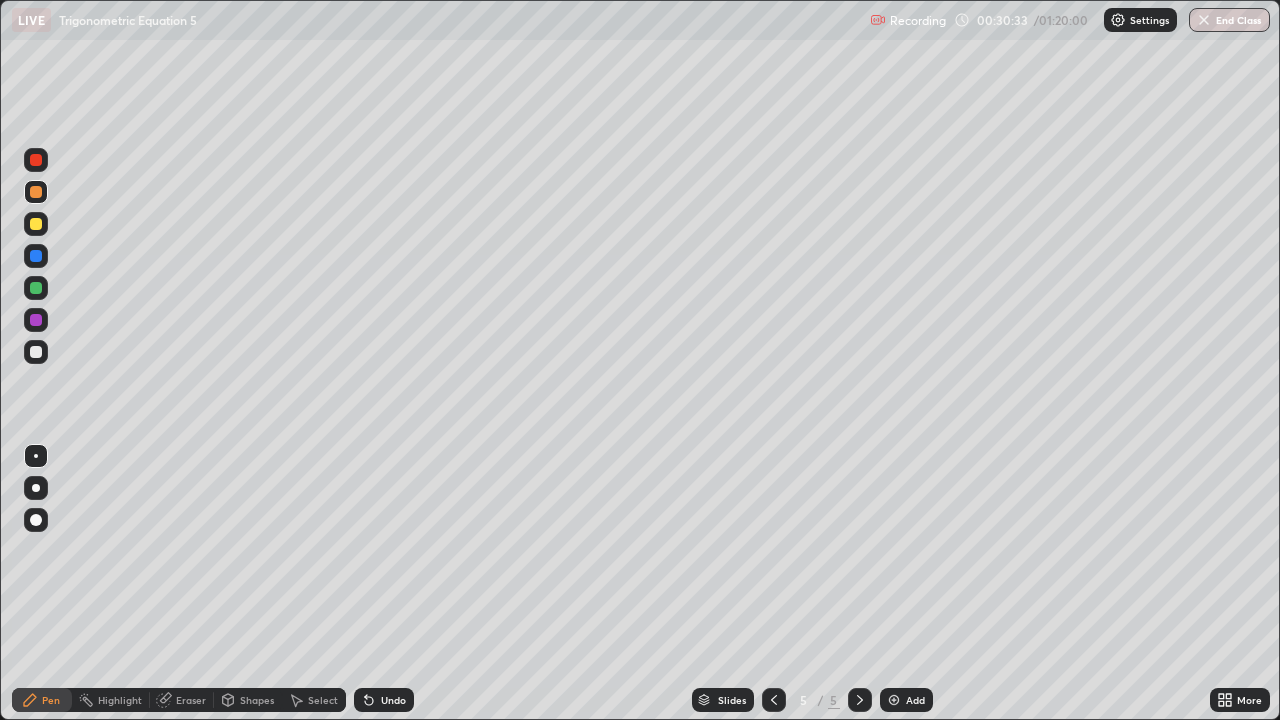 click at bounding box center (894, 700) 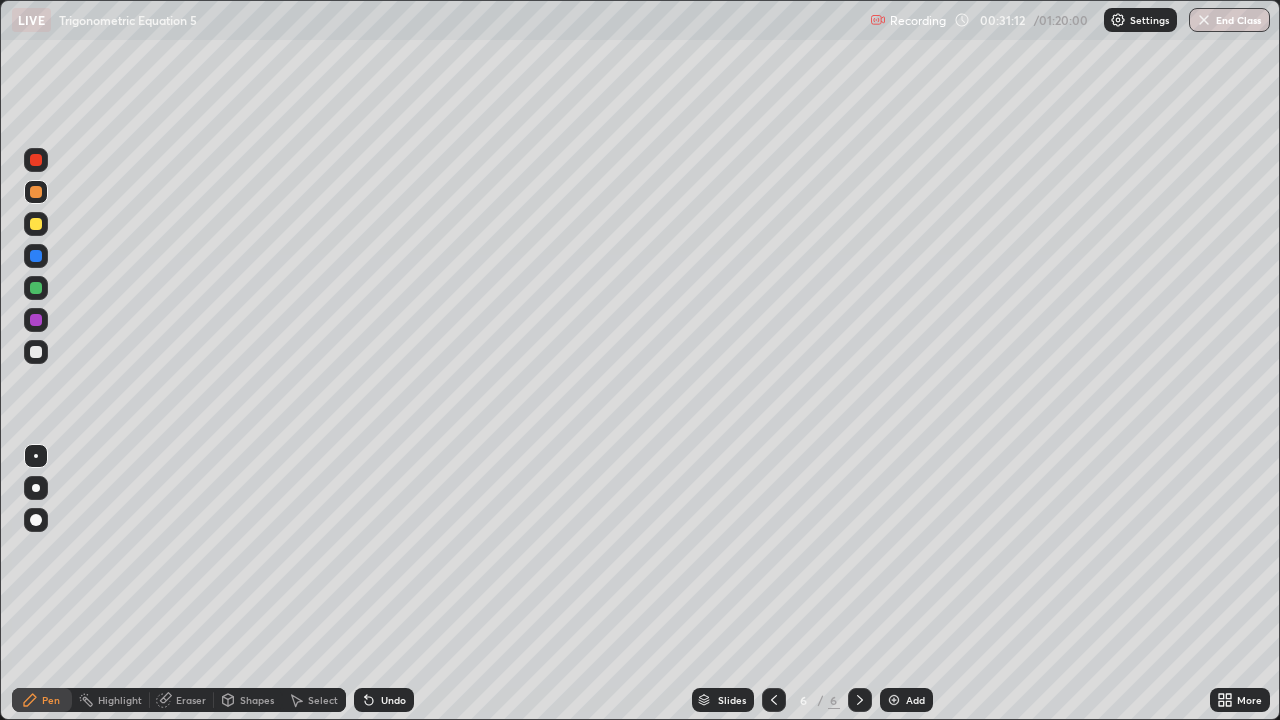 click on "Eraser" at bounding box center [191, 700] 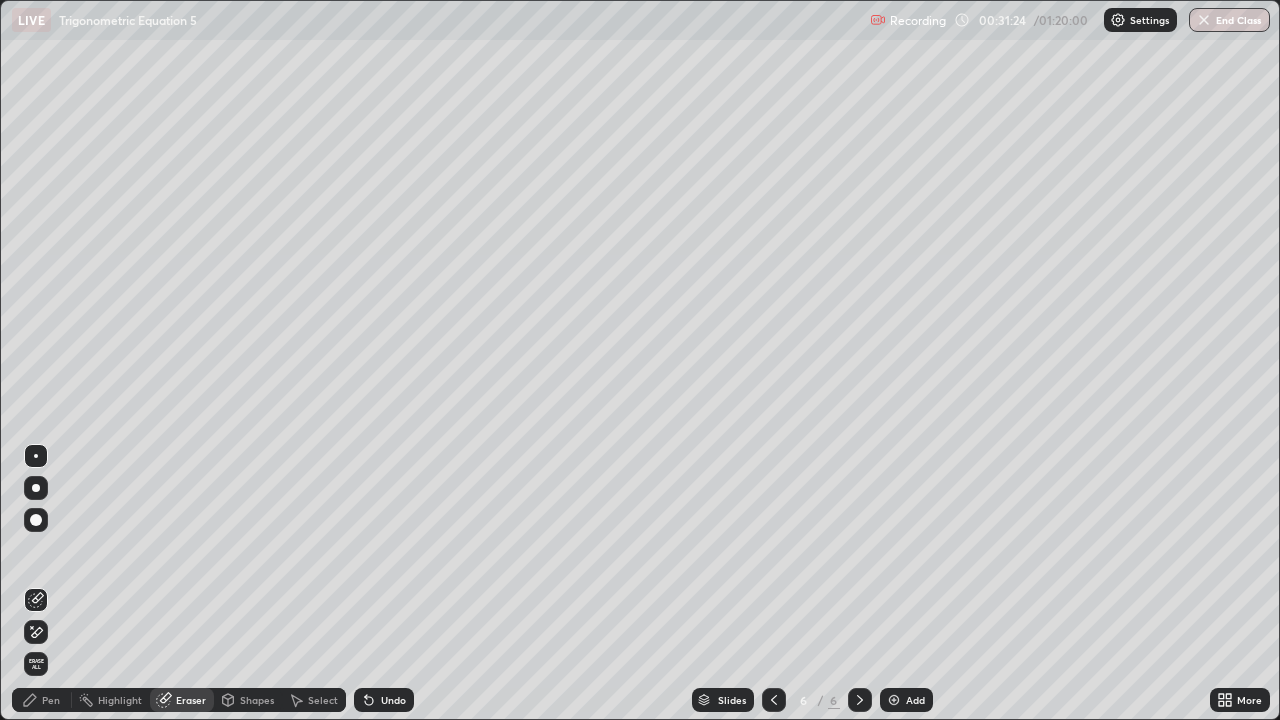click on "Eraser" at bounding box center [191, 700] 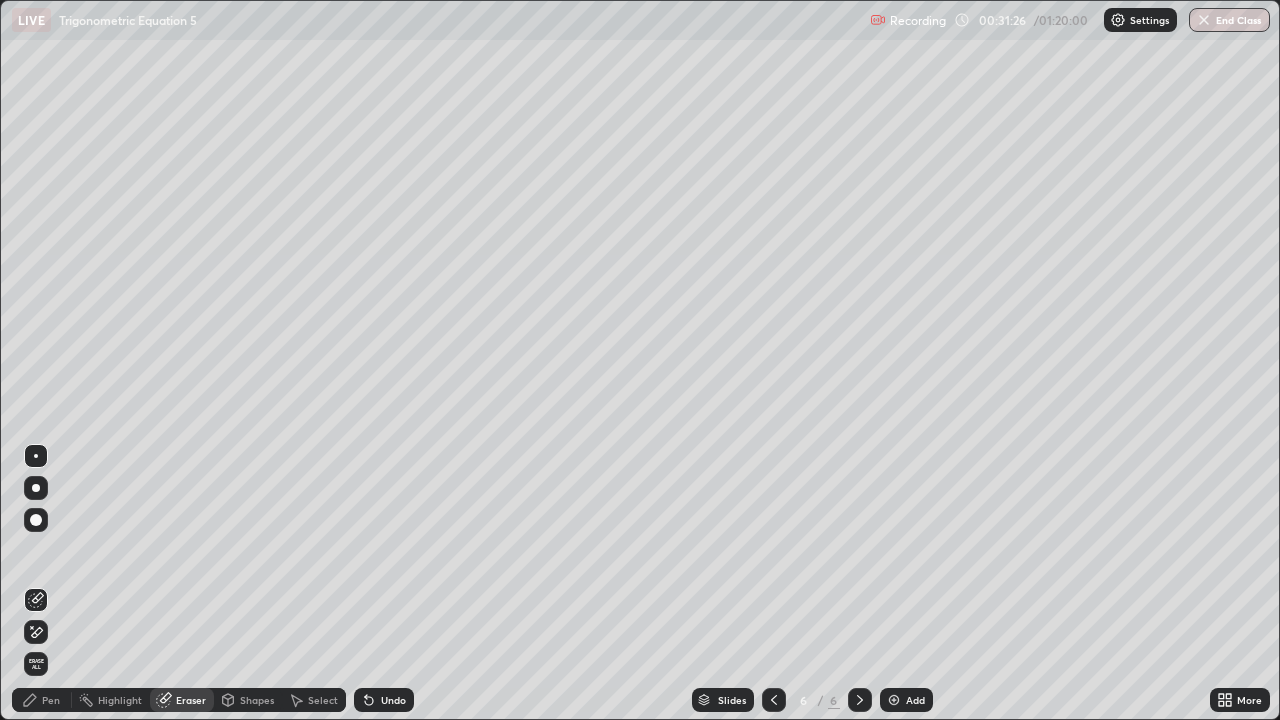 click on "Pen" at bounding box center [42, 700] 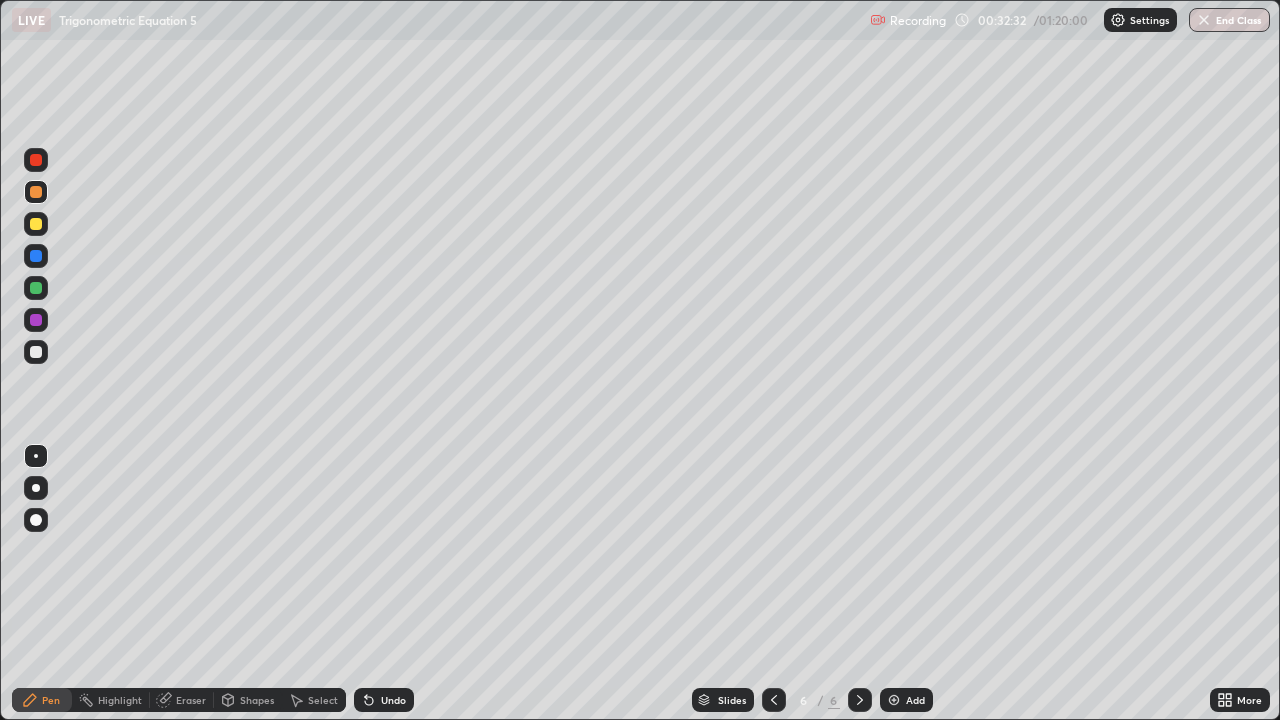 click at bounding box center [36, 192] 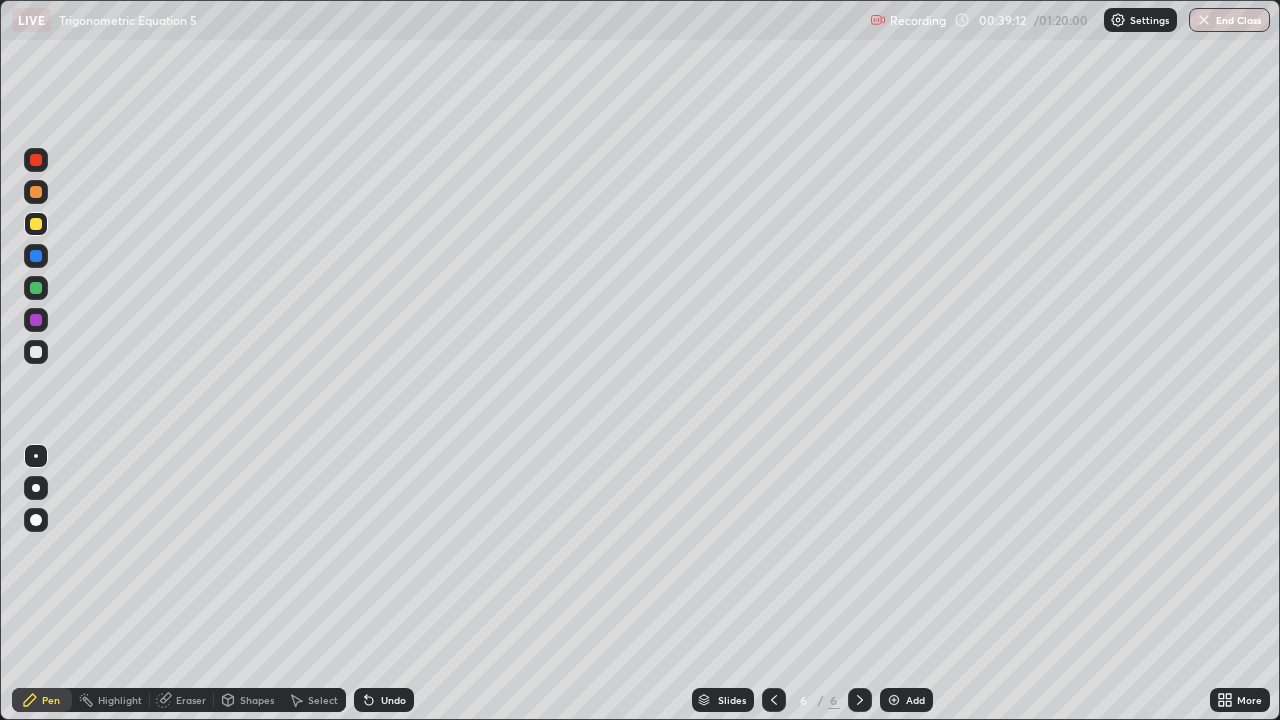click on "Add" at bounding box center (915, 700) 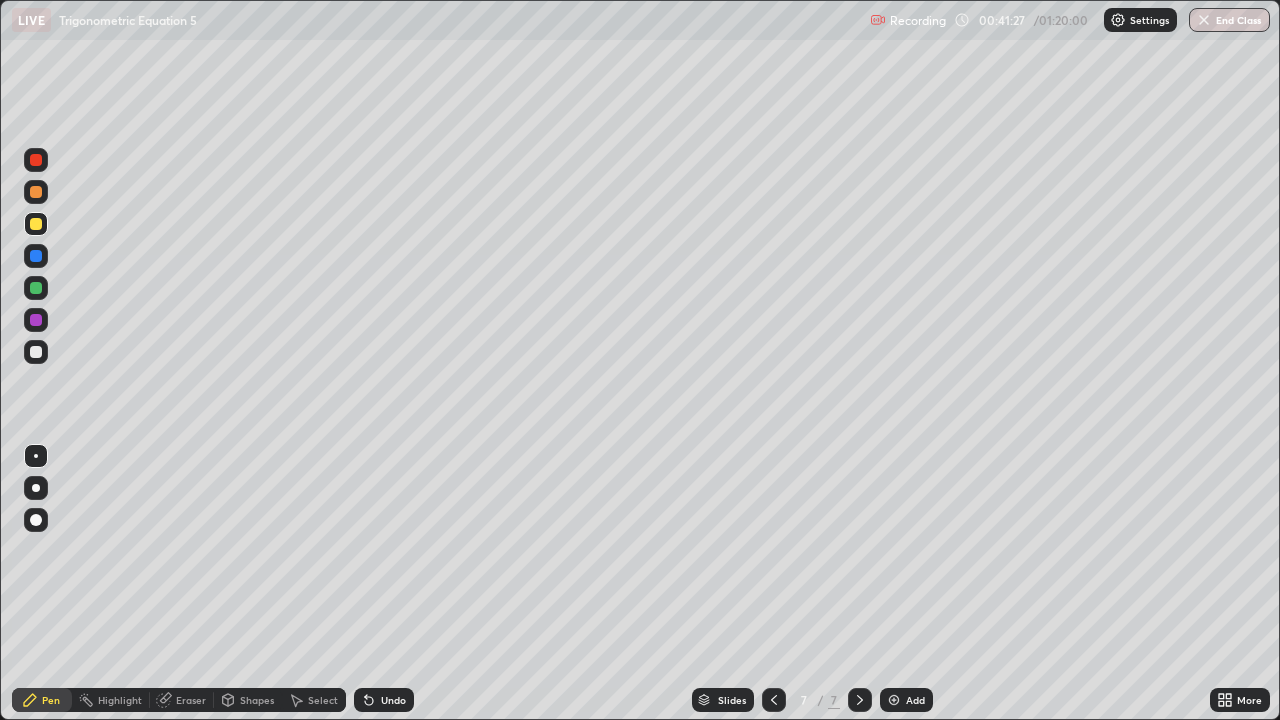click at bounding box center (36, 192) 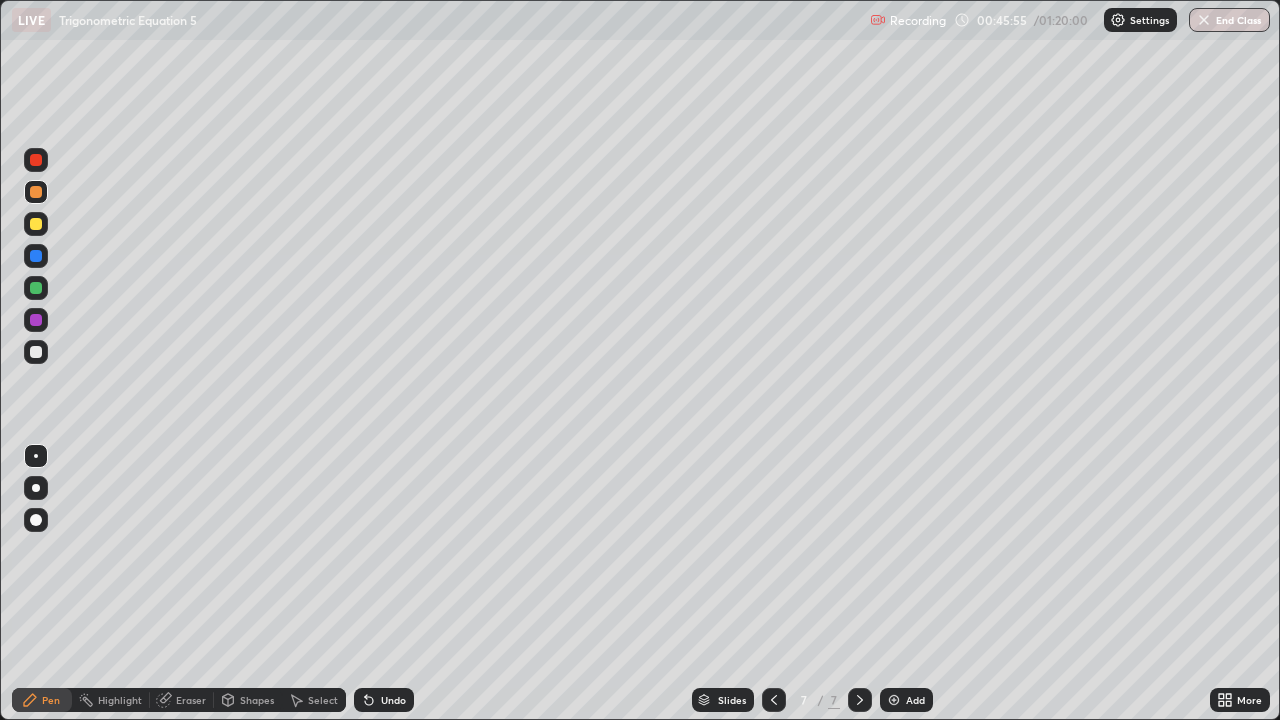 click on "Add" at bounding box center [906, 700] 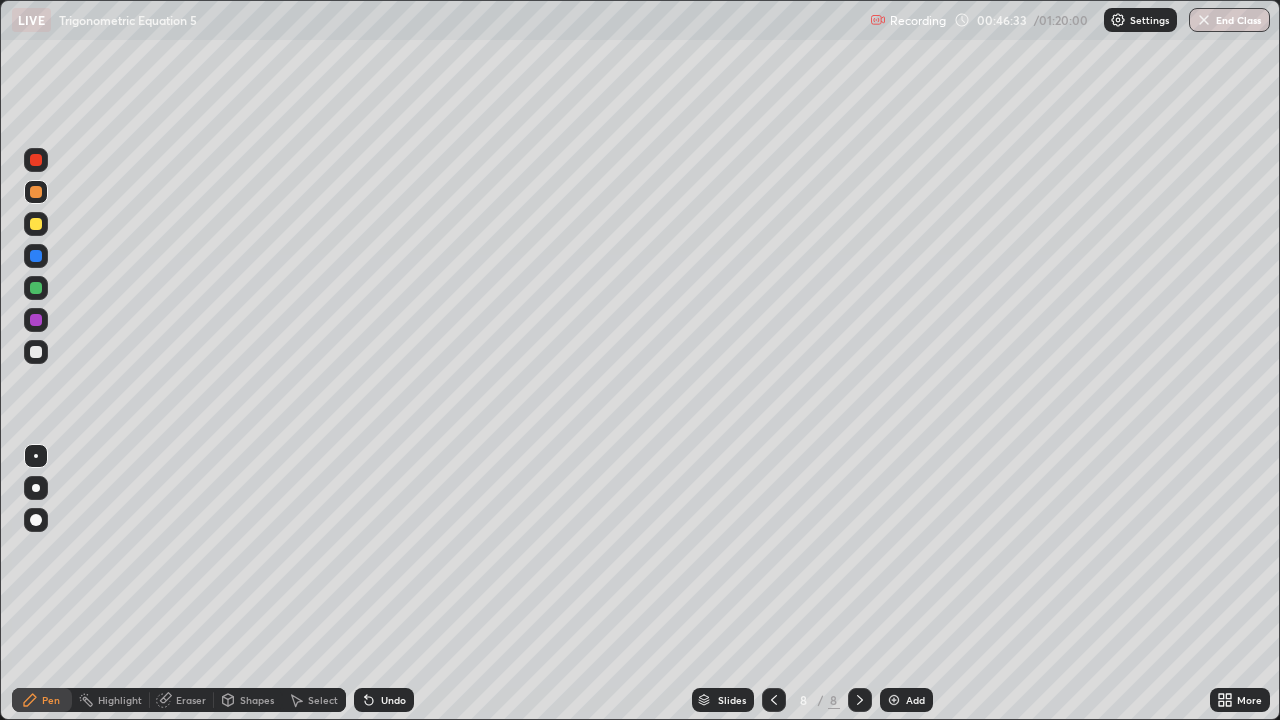 click on "Eraser" at bounding box center [191, 700] 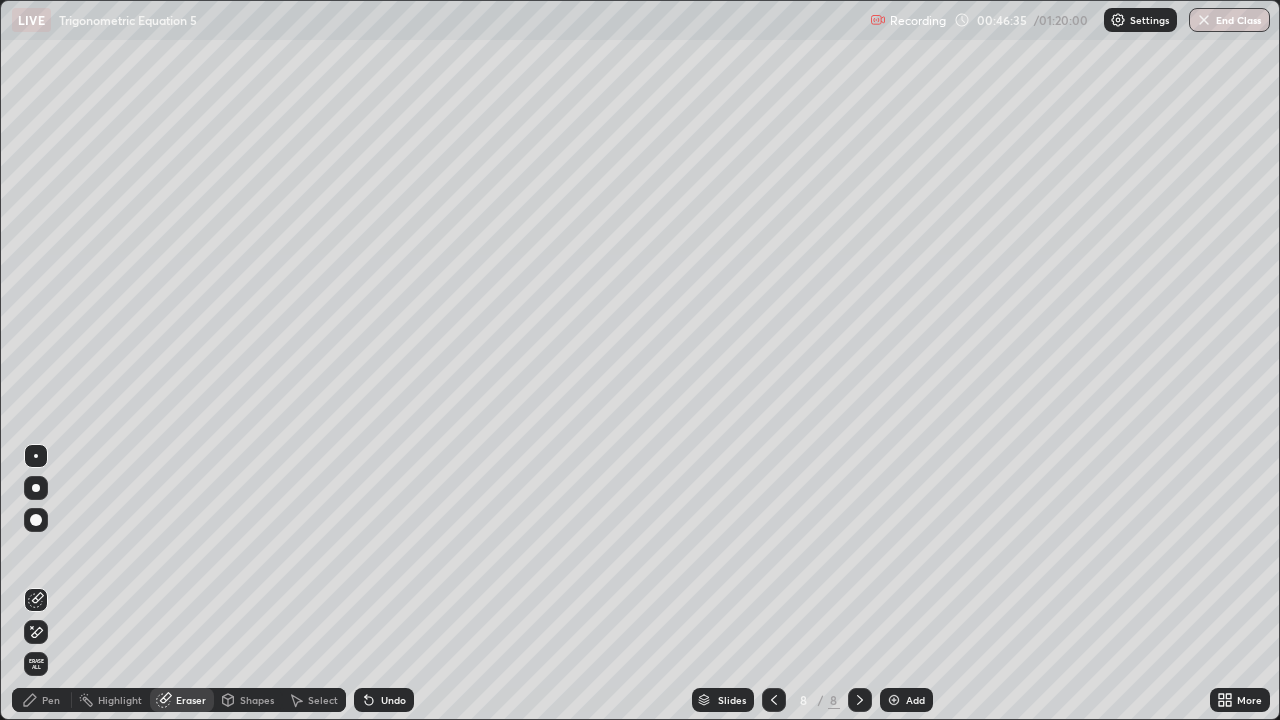click on "Pen" at bounding box center (51, 700) 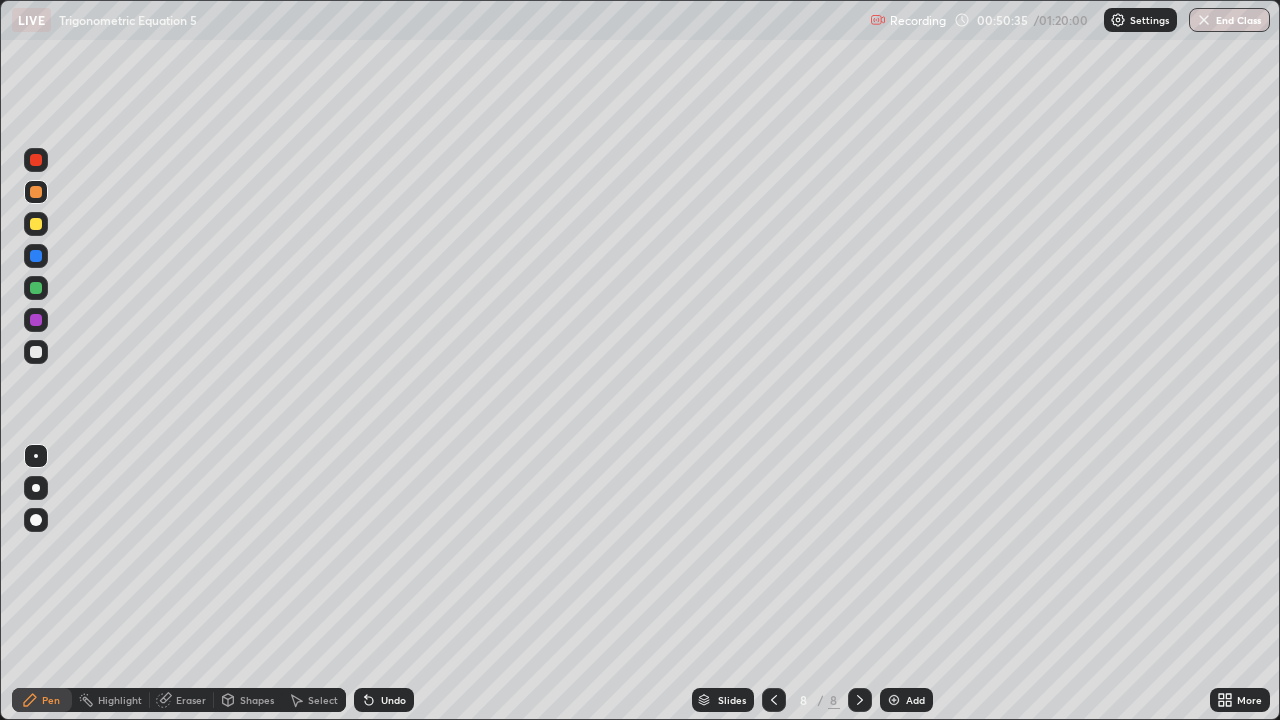 click at bounding box center (36, 224) 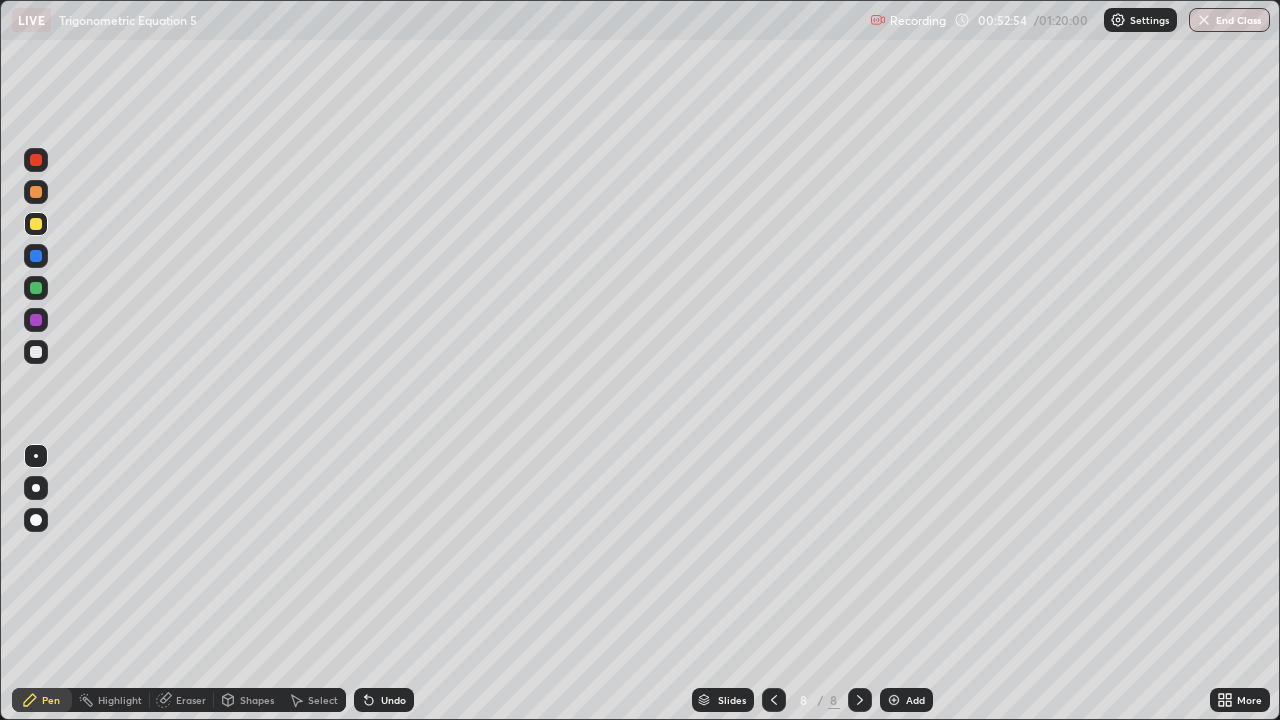 click at bounding box center [36, 224] 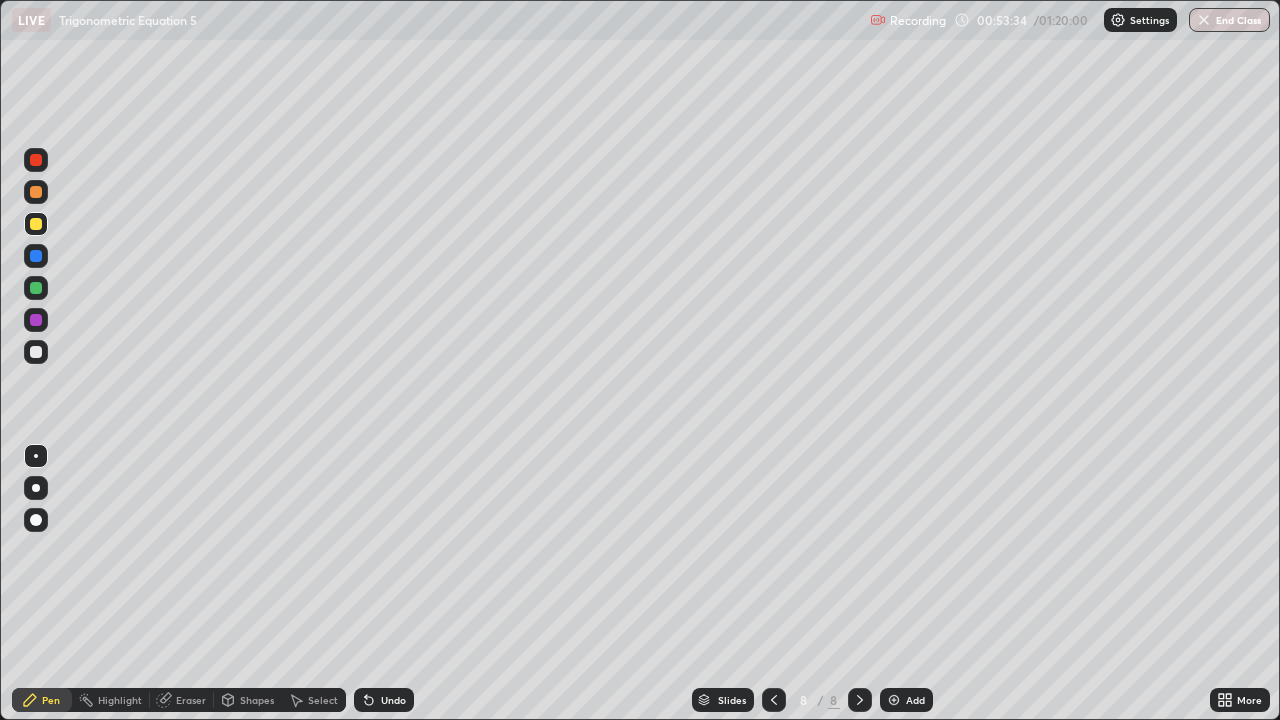 click on "Undo" at bounding box center [384, 700] 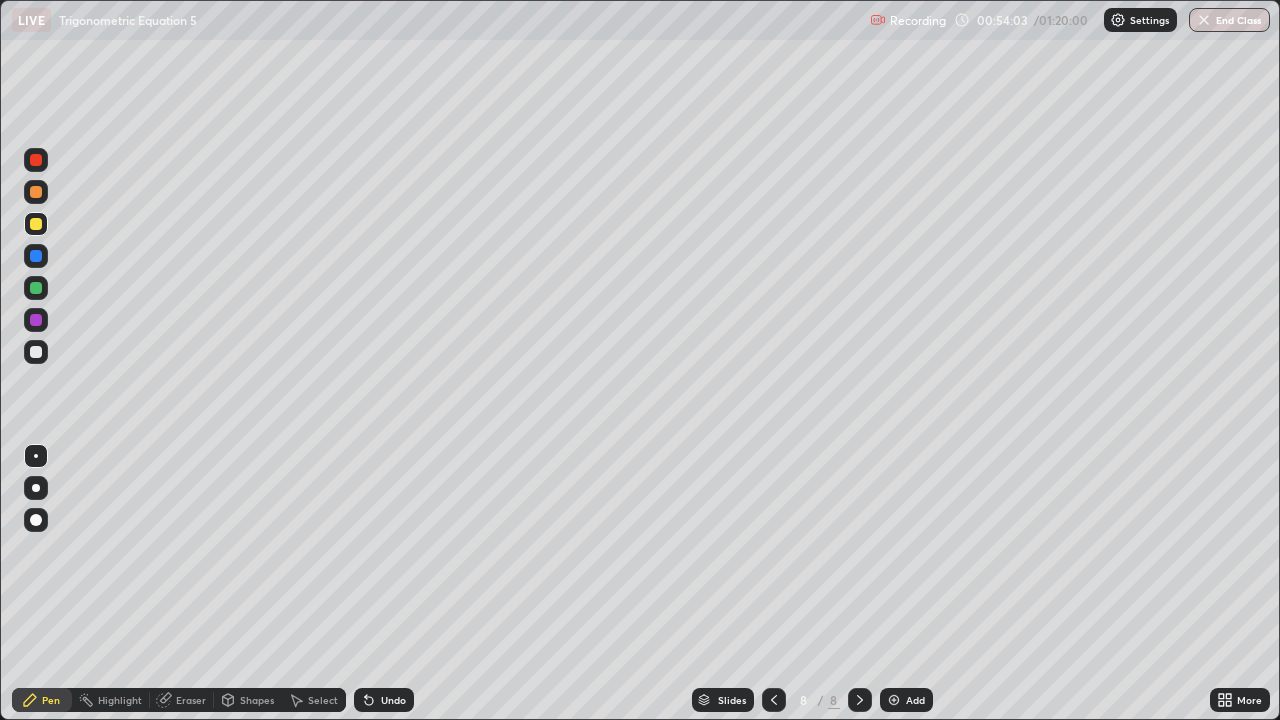click at bounding box center (36, 352) 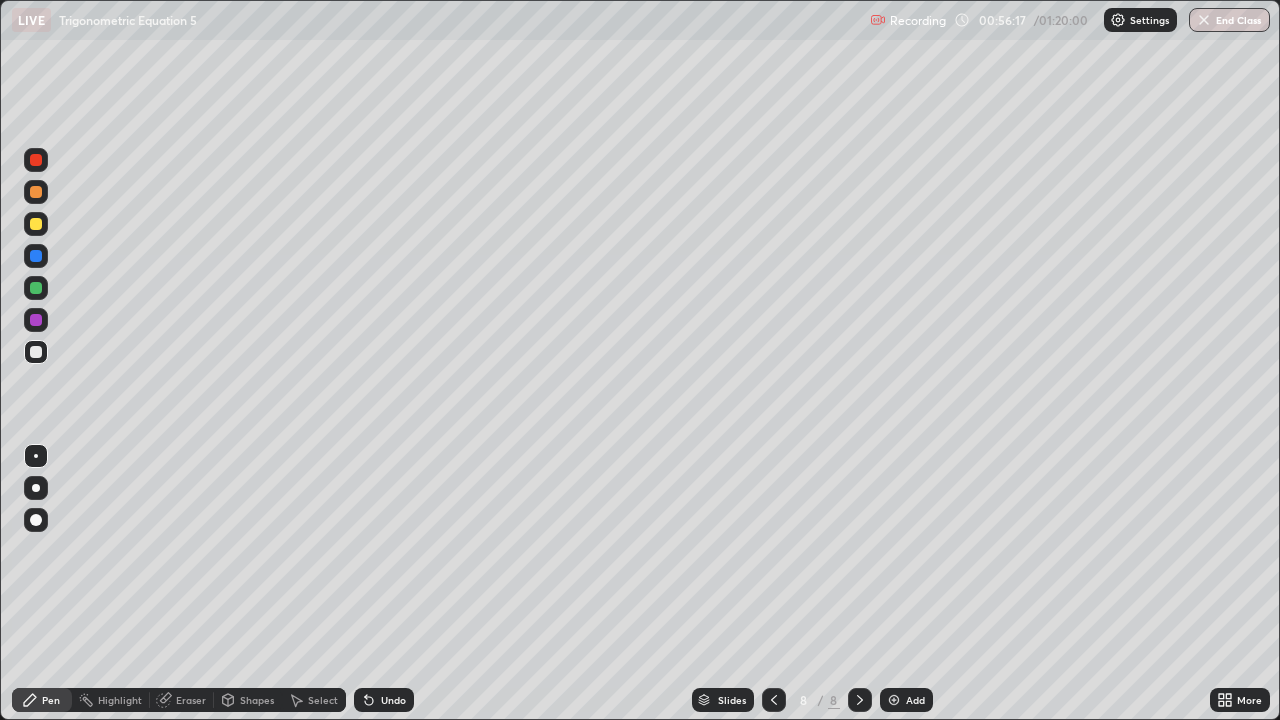 click on "Add" at bounding box center (906, 700) 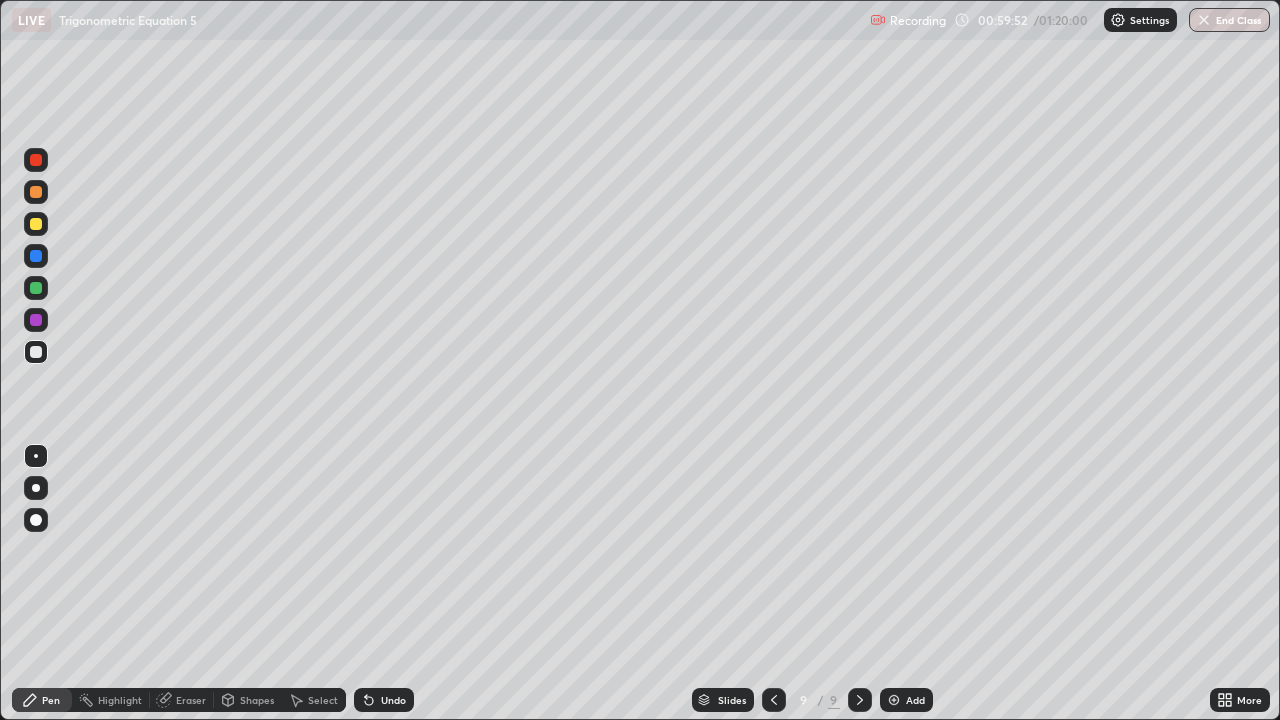 click on "Add" at bounding box center [906, 700] 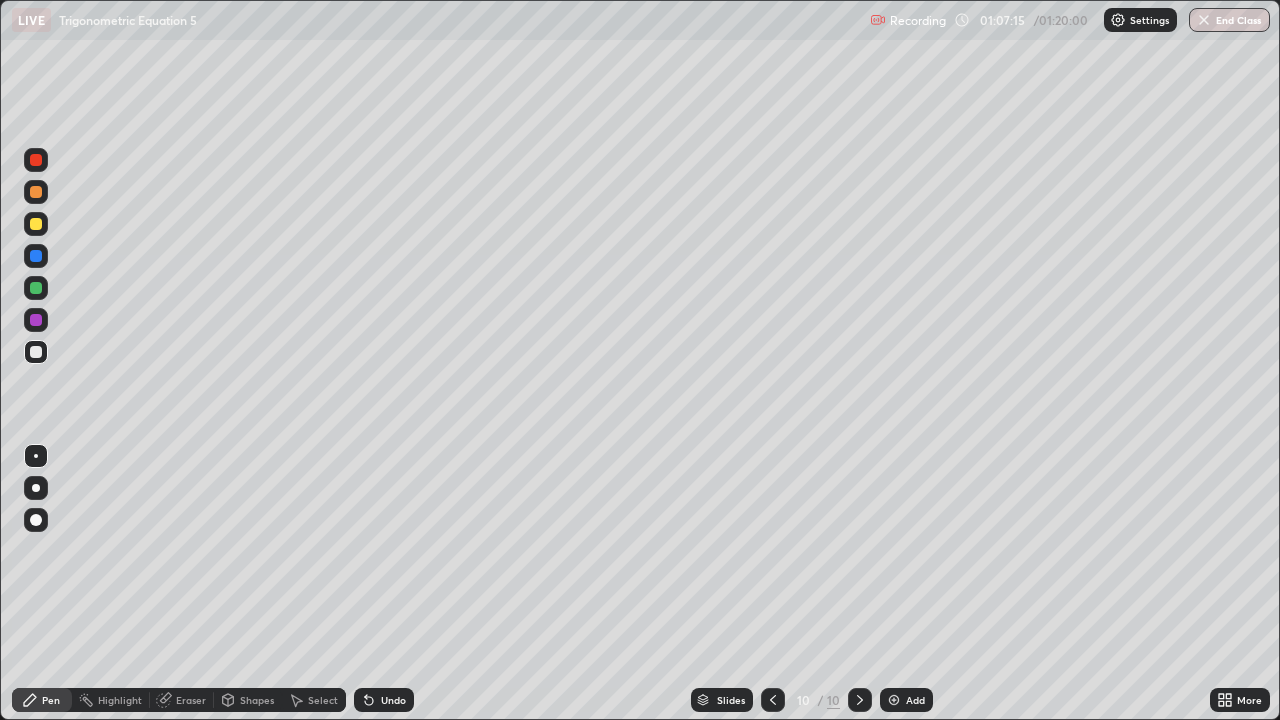 click at bounding box center (36, 192) 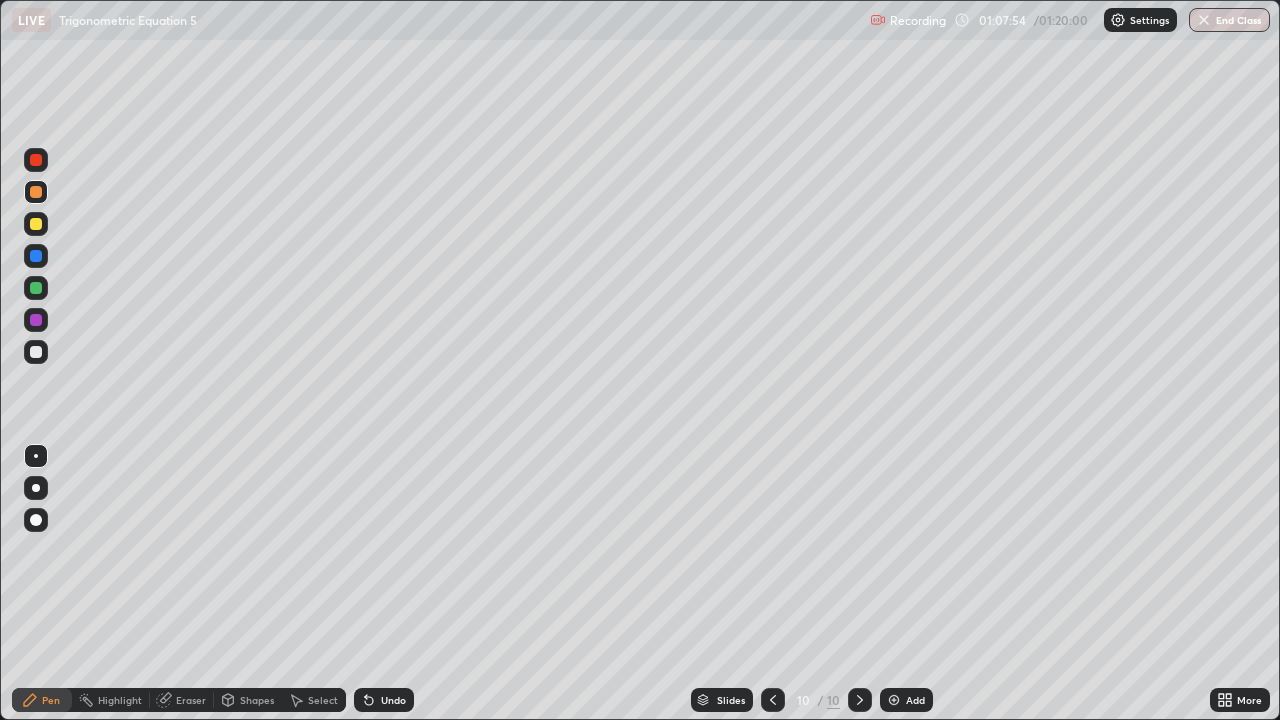 click at bounding box center (36, 352) 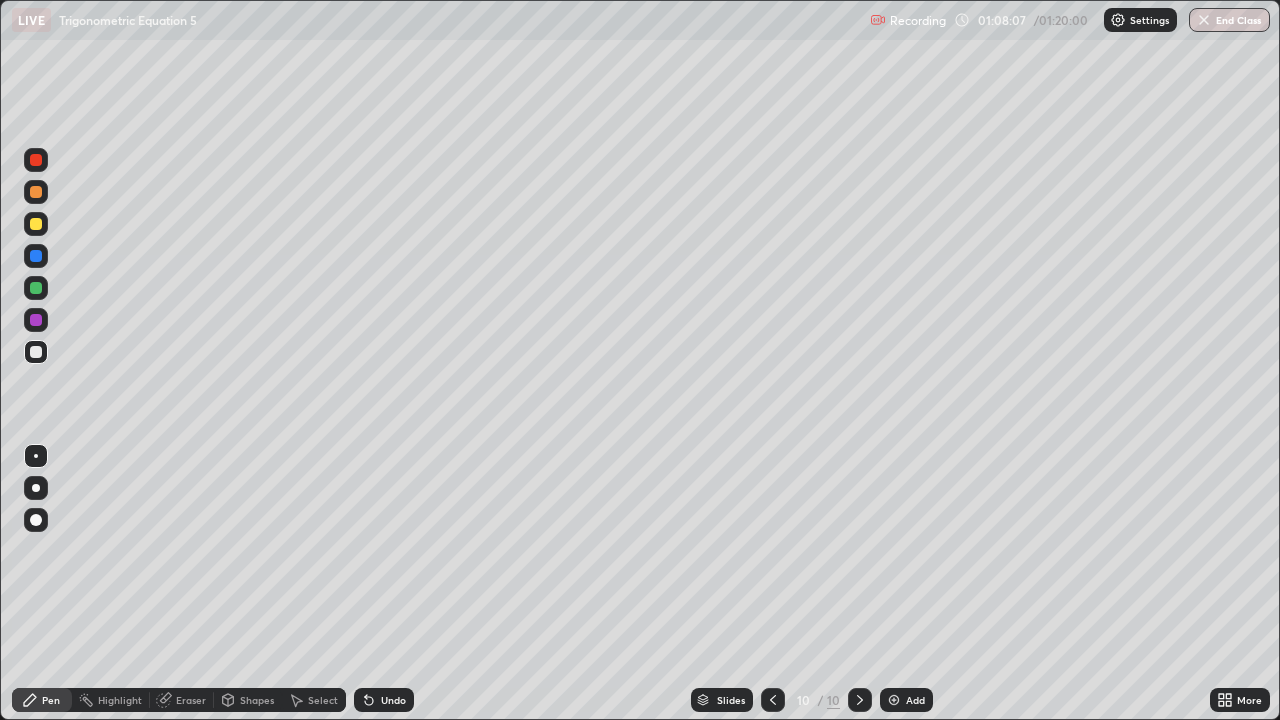 click at bounding box center [36, 288] 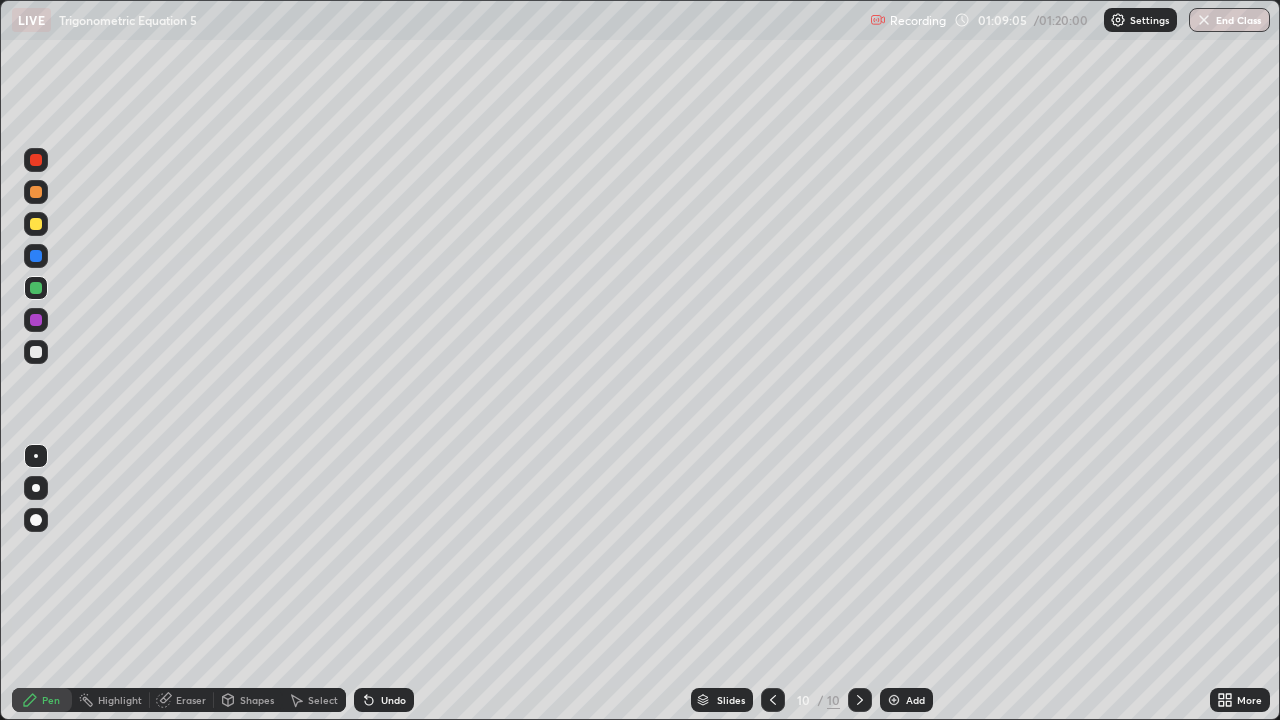 click on "Setting up your live class" at bounding box center (640, 360) 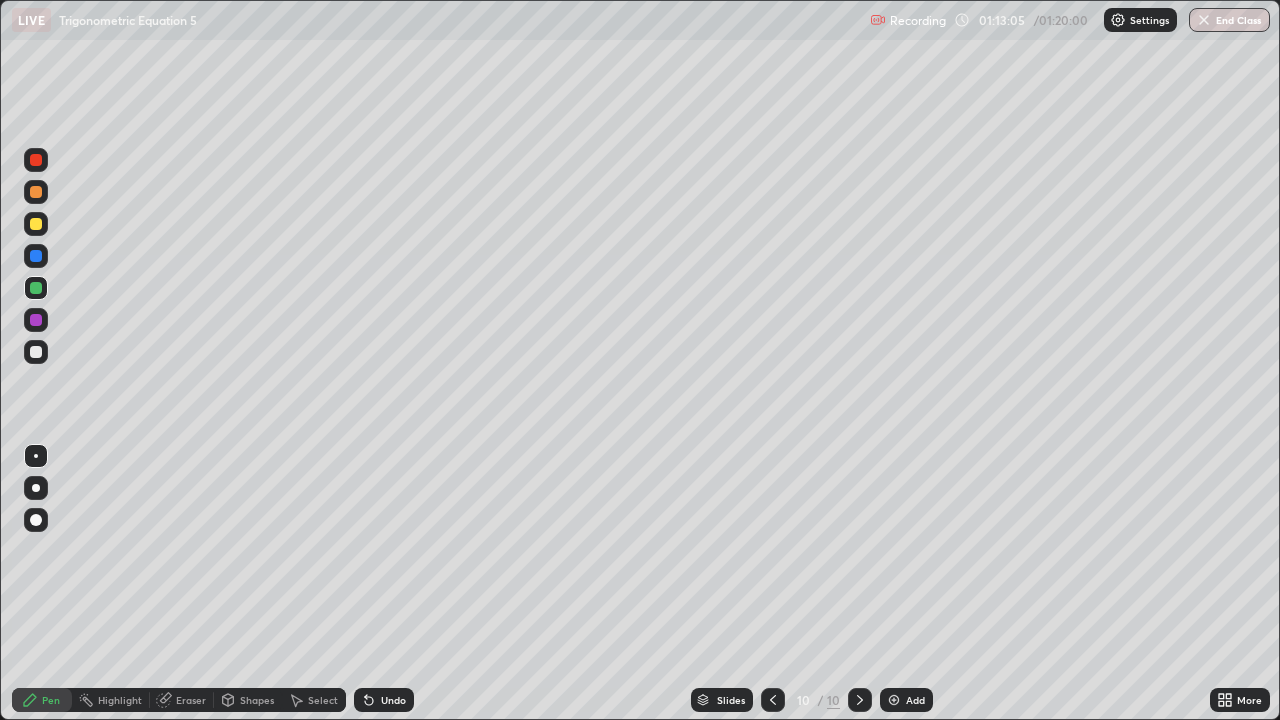 click on "End Class" at bounding box center (1229, 20) 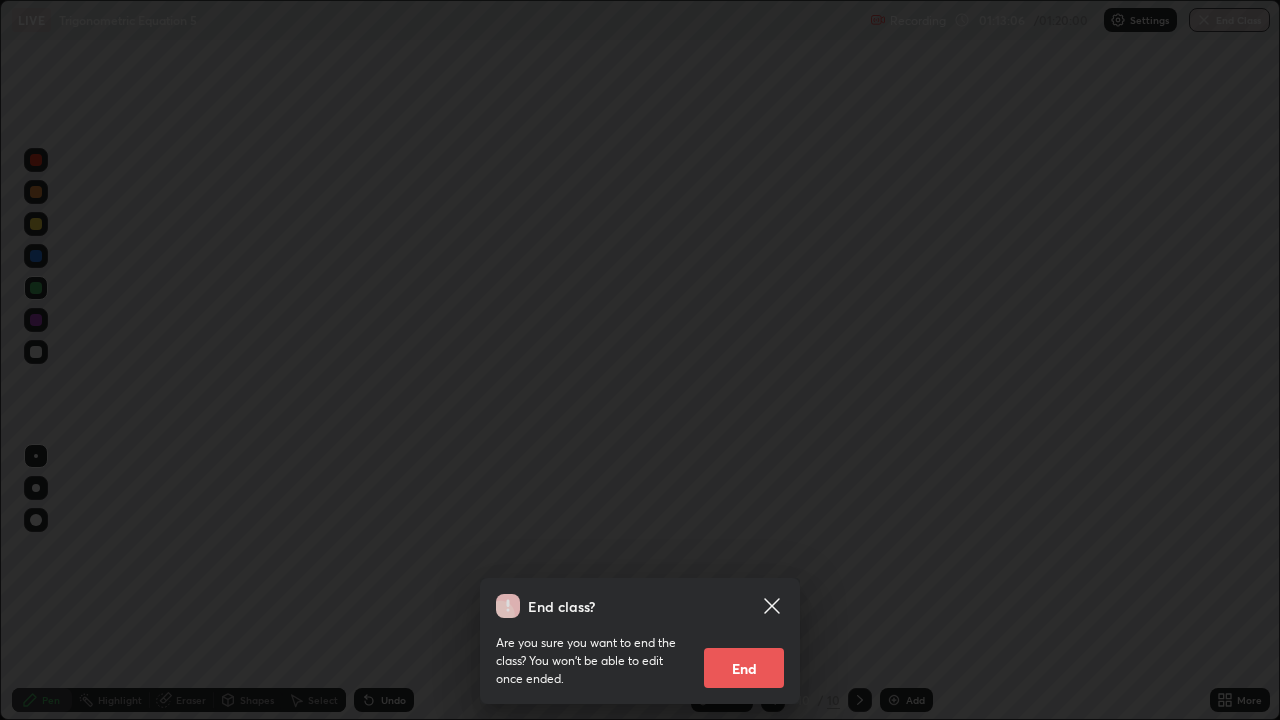 click on "End" at bounding box center (744, 668) 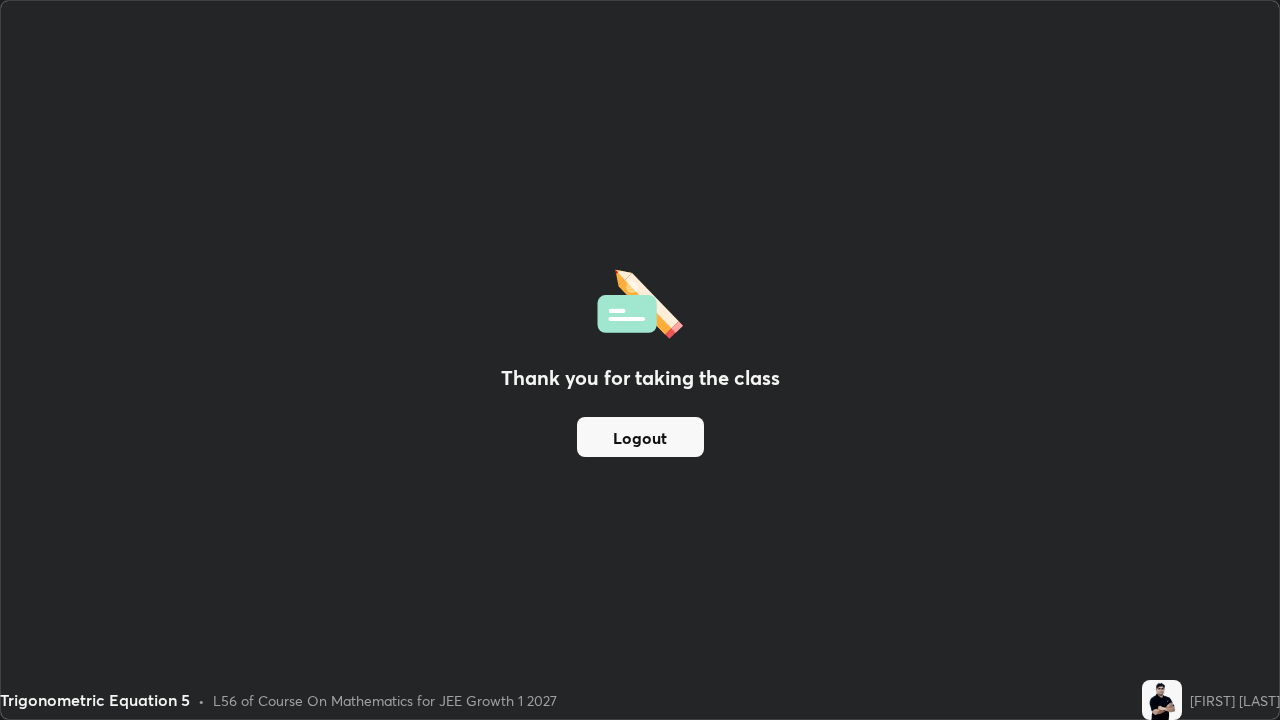 click on "Logout" at bounding box center (640, 437) 